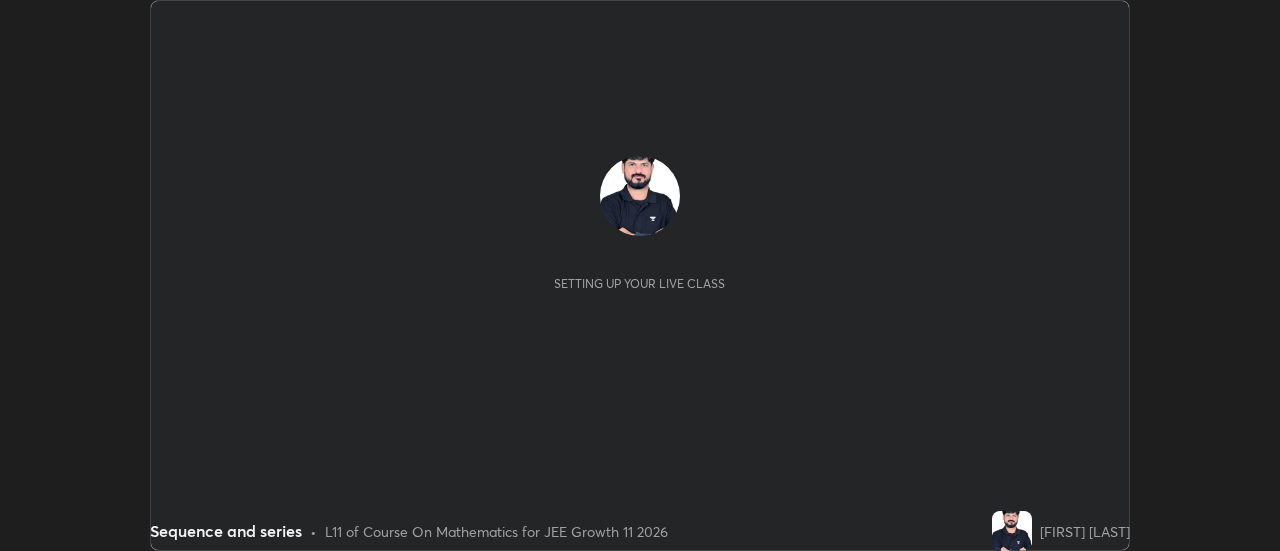 scroll, scrollTop: 0, scrollLeft: 0, axis: both 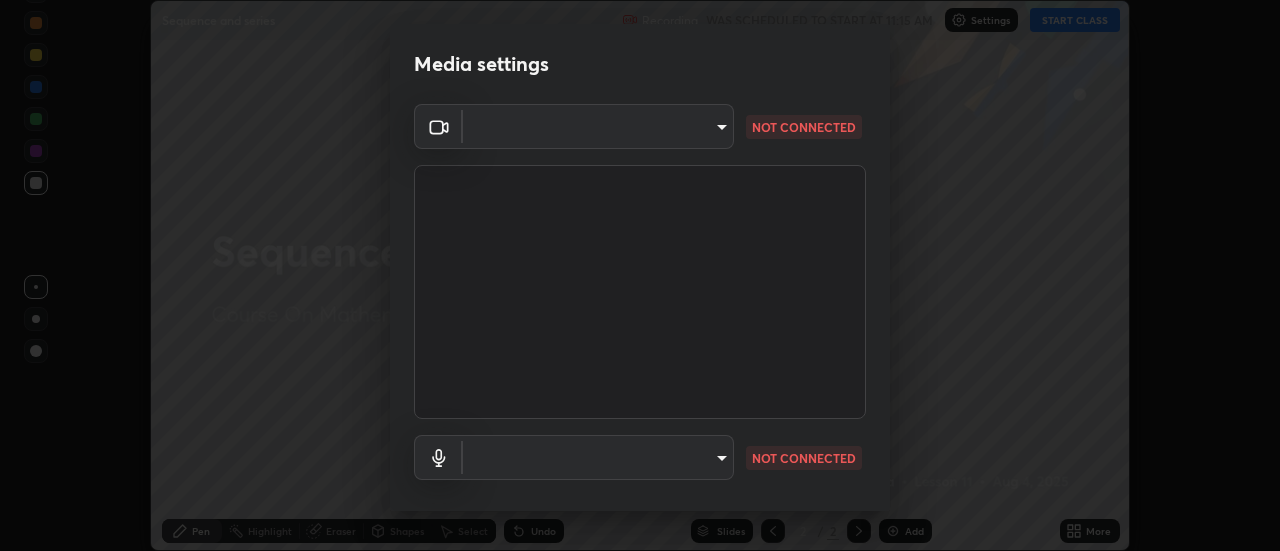 type on "3f428528f3d7ab6ac54735594839c6d4e55042ef2e8cc1e8c5b1a5cc2874ec8a" 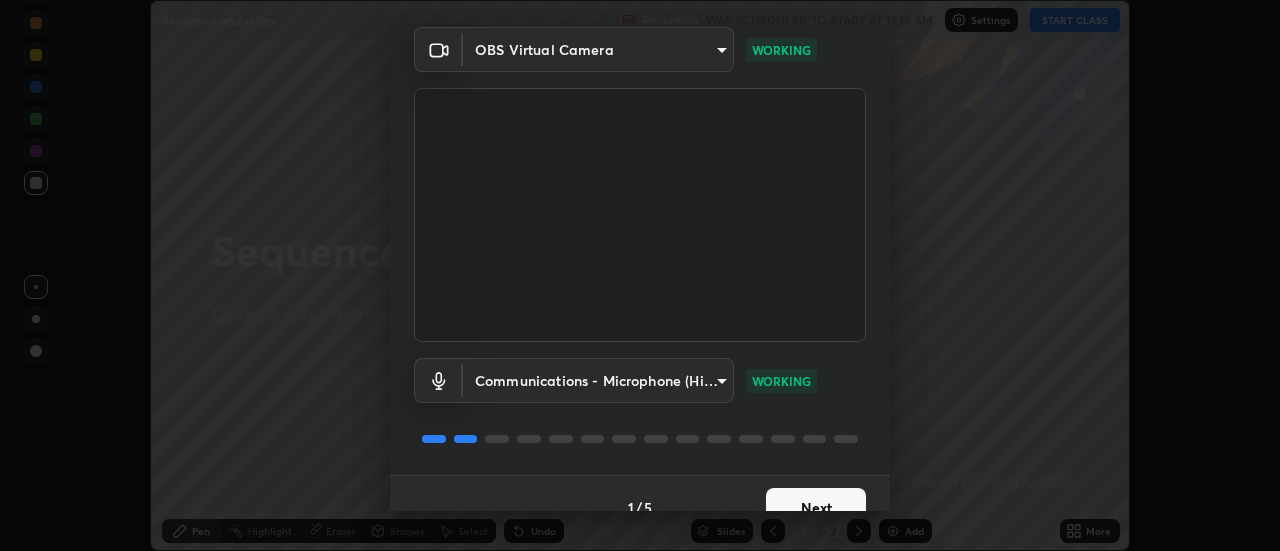 scroll, scrollTop: 105, scrollLeft: 0, axis: vertical 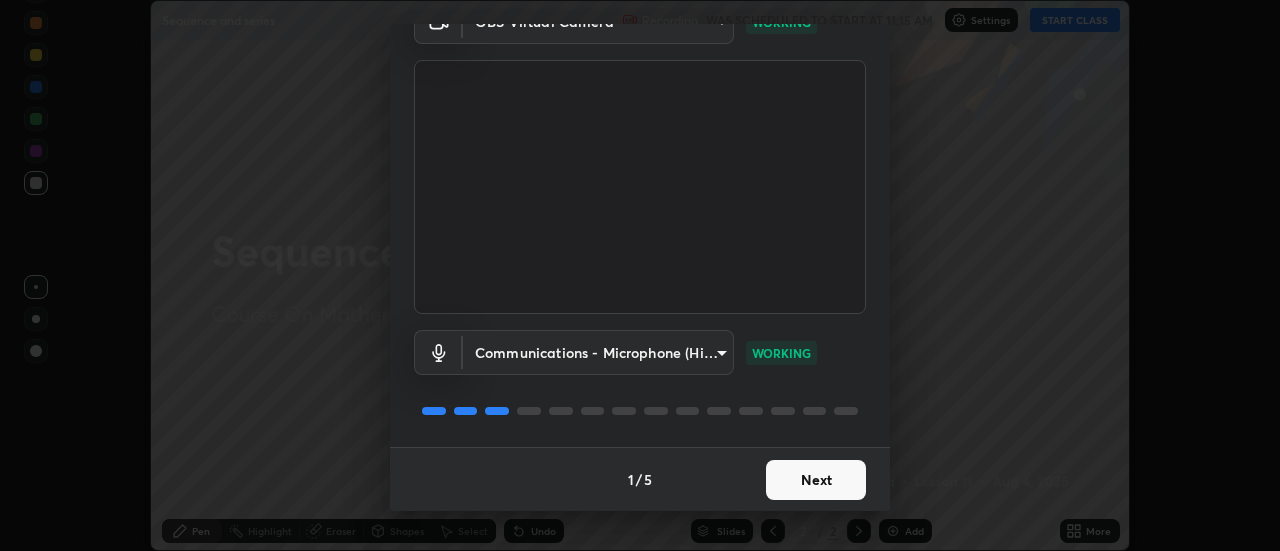 click on "Next" at bounding box center [816, 480] 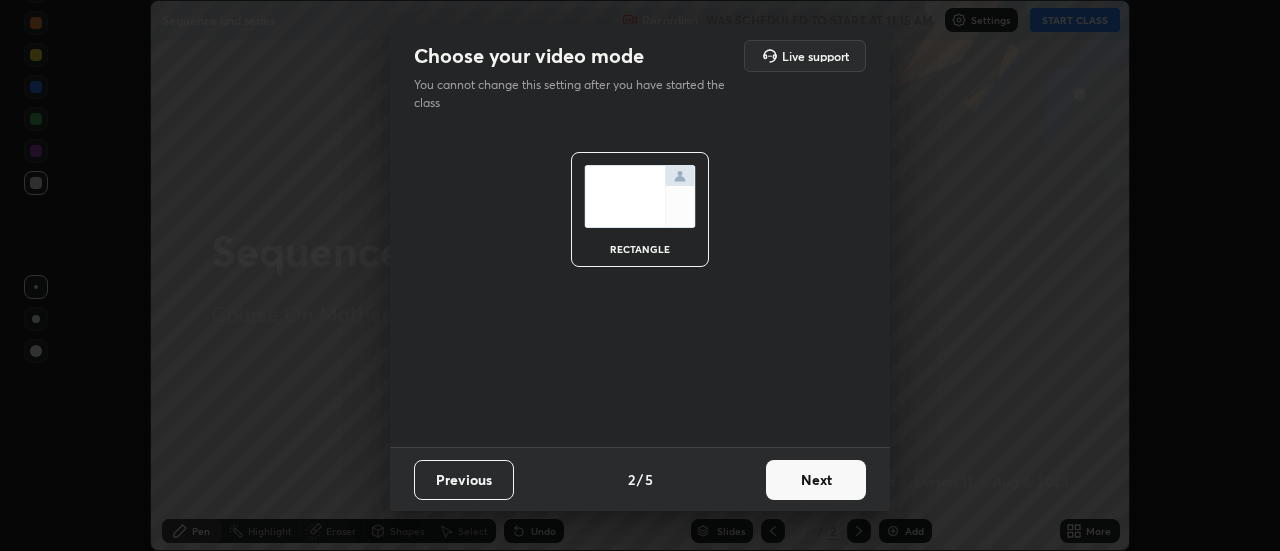 scroll, scrollTop: 0, scrollLeft: 0, axis: both 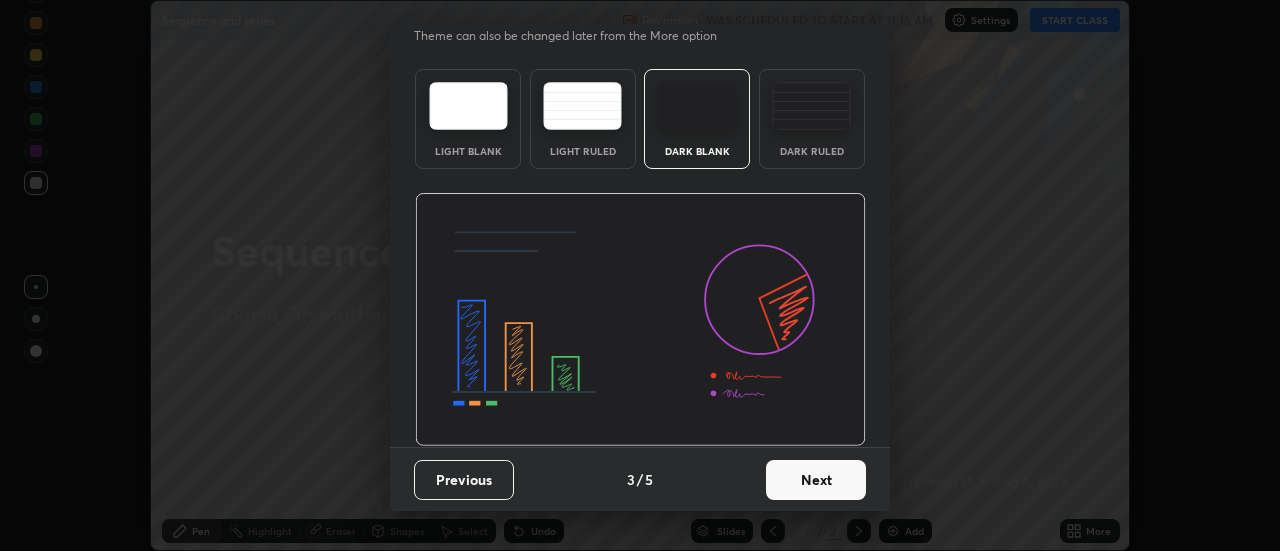 click on "Next" at bounding box center (816, 480) 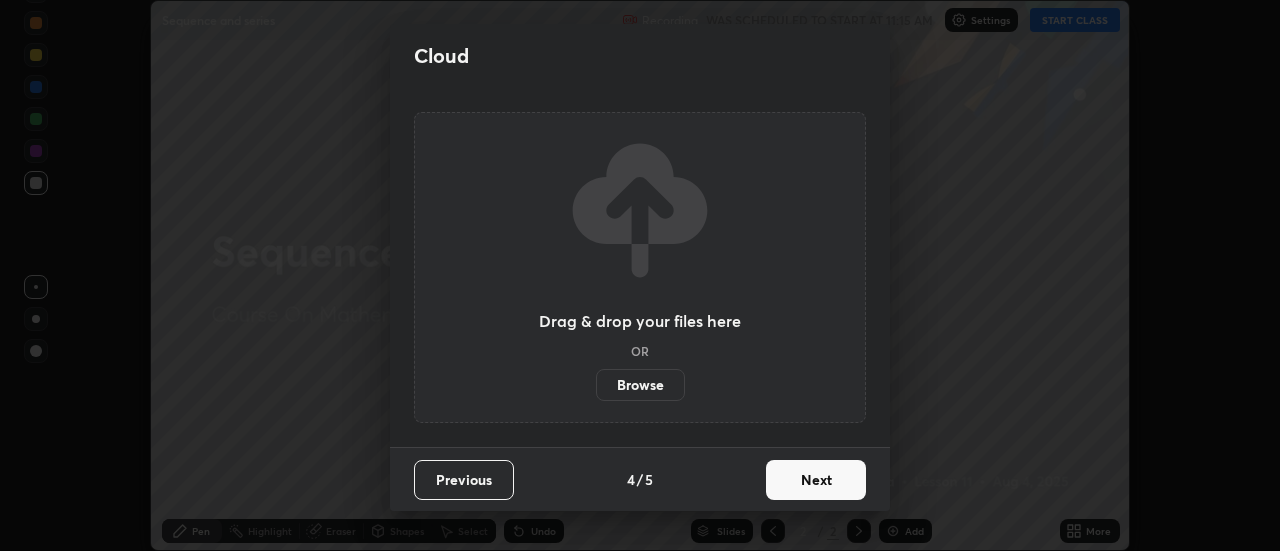 scroll, scrollTop: 0, scrollLeft: 0, axis: both 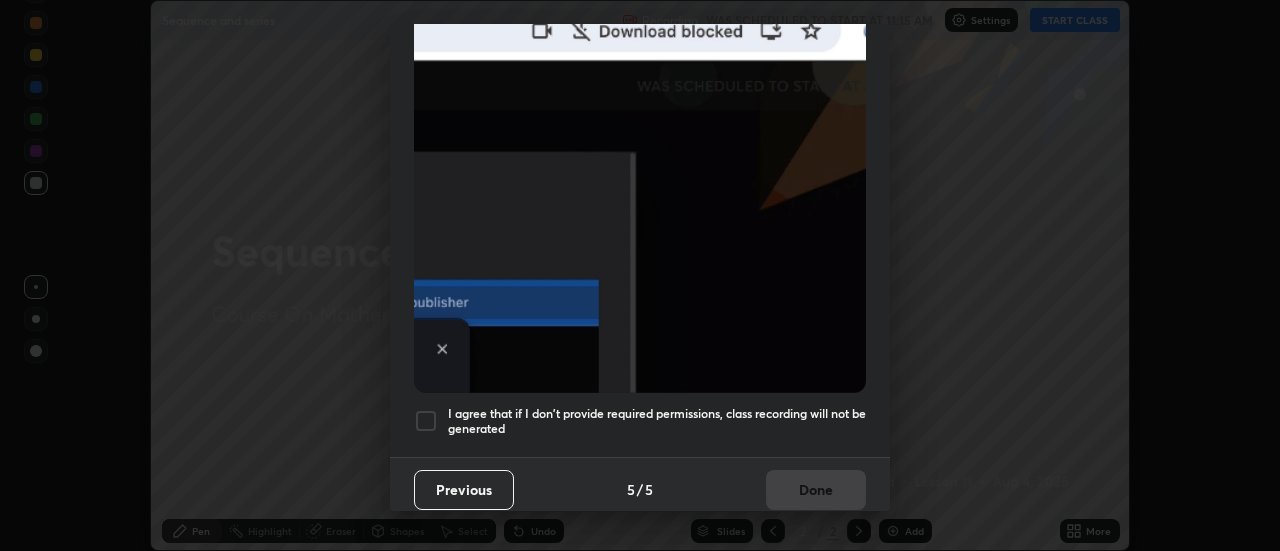 click at bounding box center [426, 421] 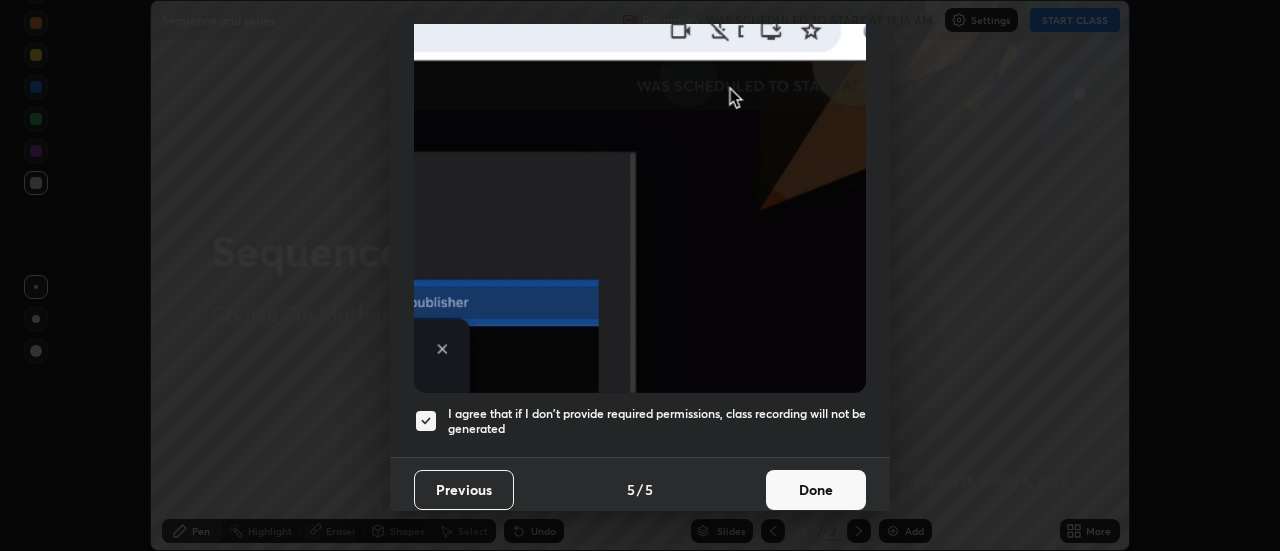click at bounding box center (426, 421) 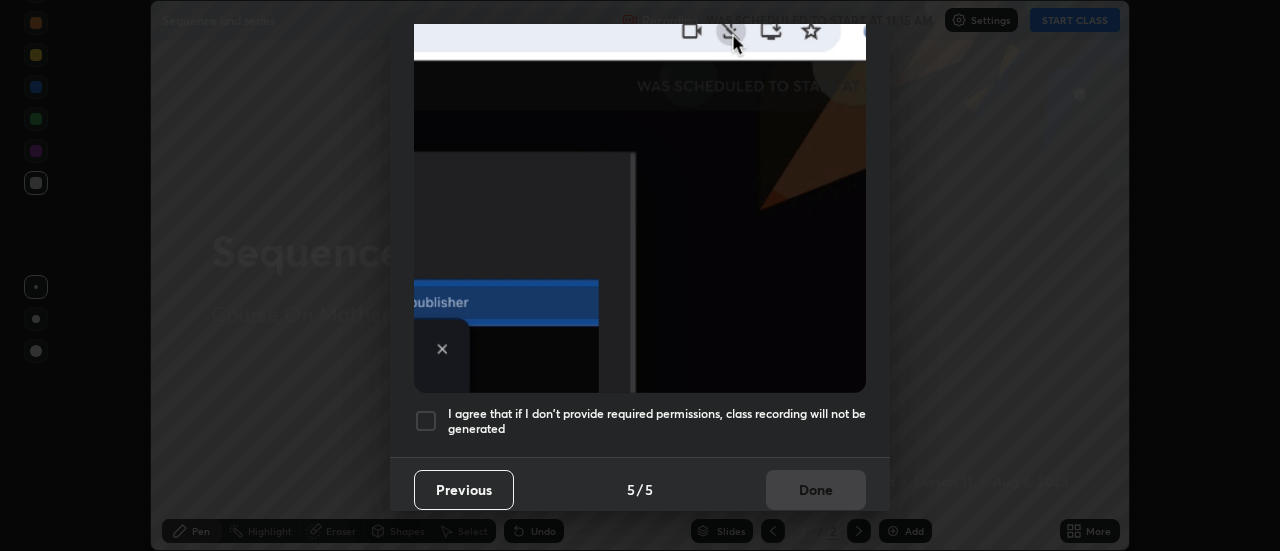 click at bounding box center [426, 421] 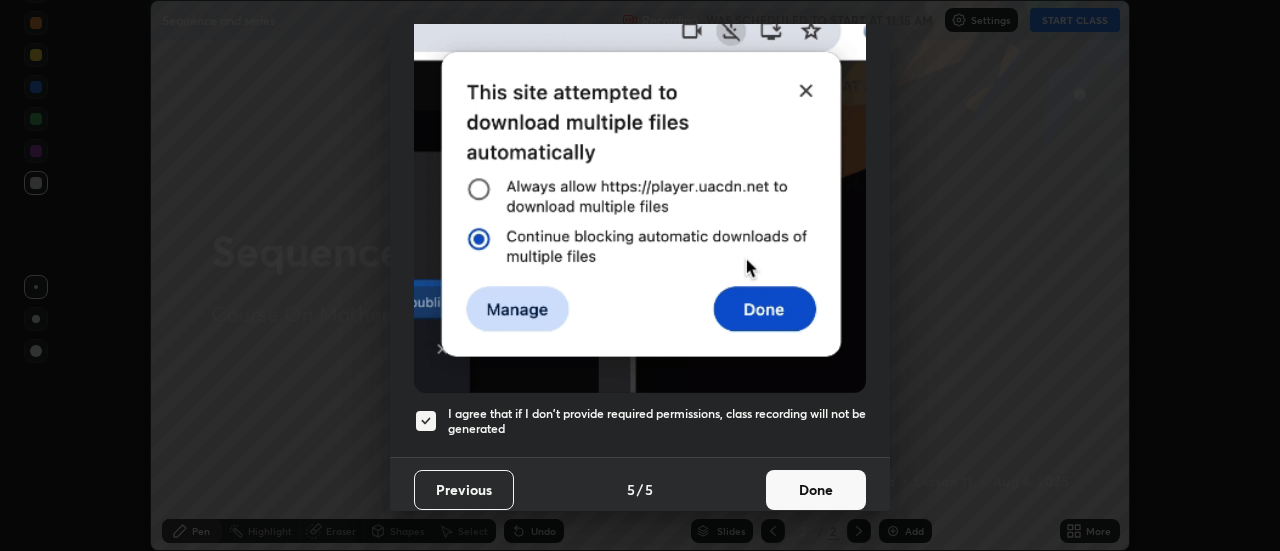 click on "Done" at bounding box center (816, 490) 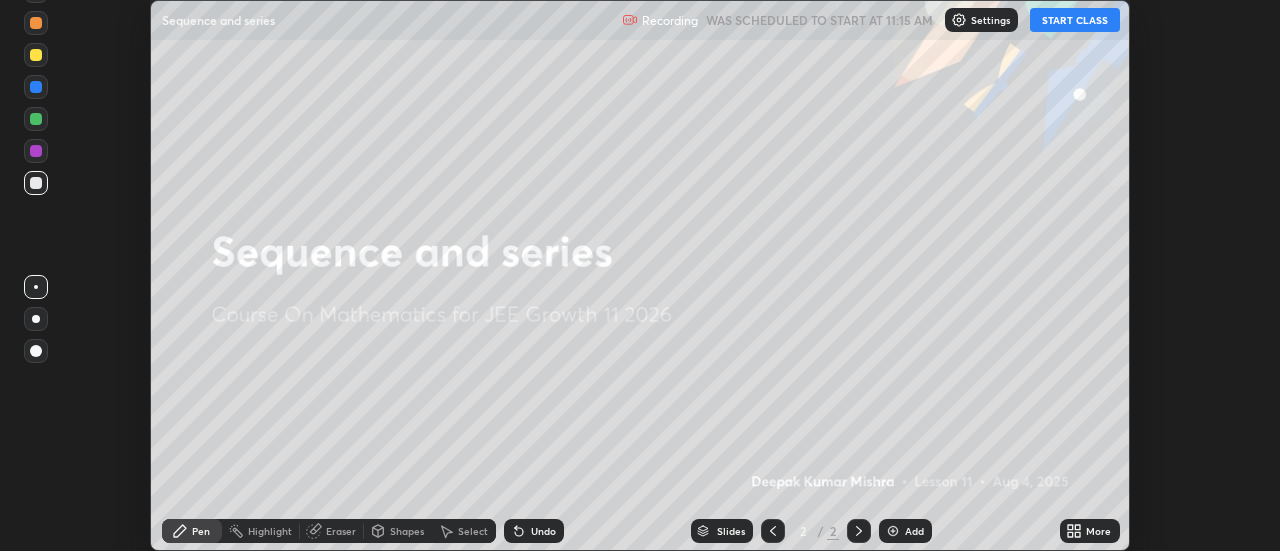 click on "More" at bounding box center (1090, 531) 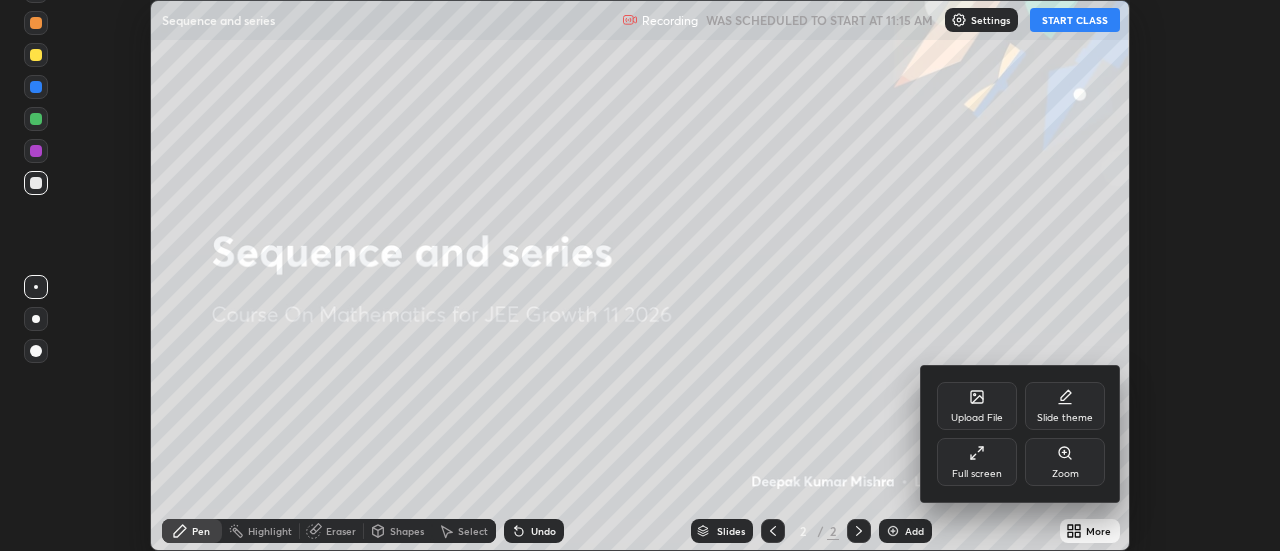 click on "Full screen" at bounding box center [977, 462] 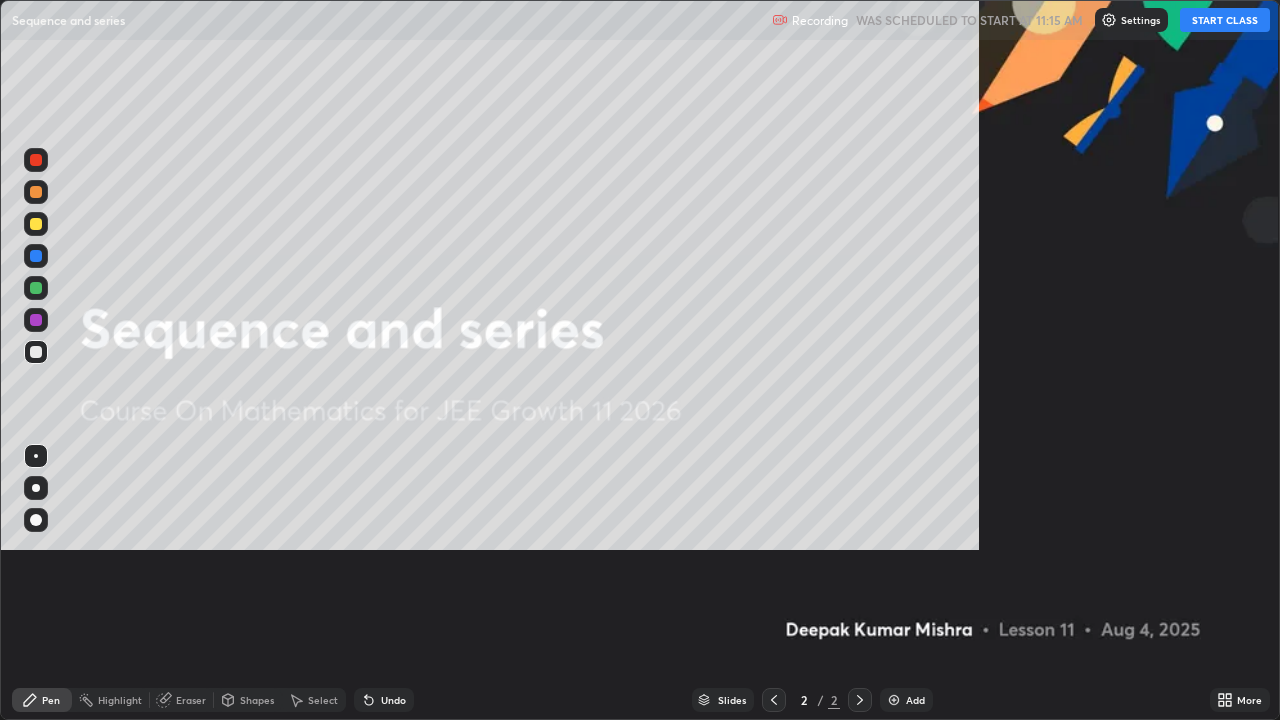 scroll, scrollTop: 99280, scrollLeft: 98720, axis: both 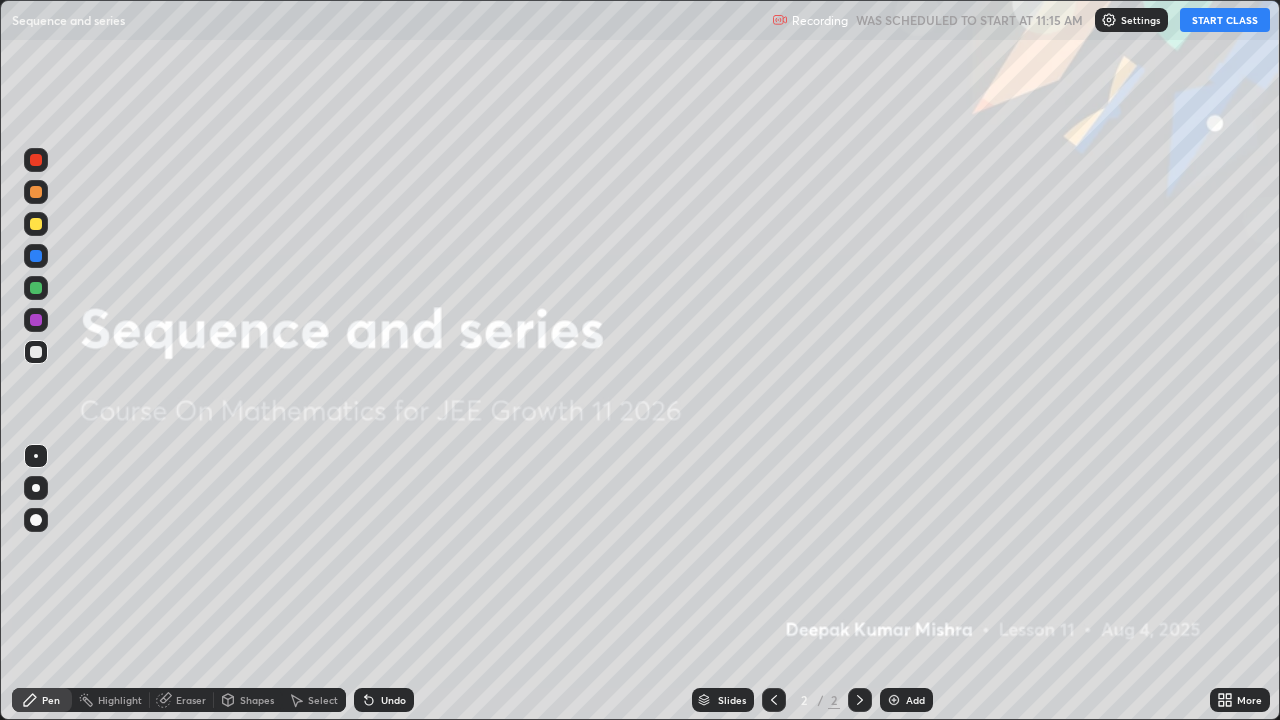 click on "Add" at bounding box center [915, 700] 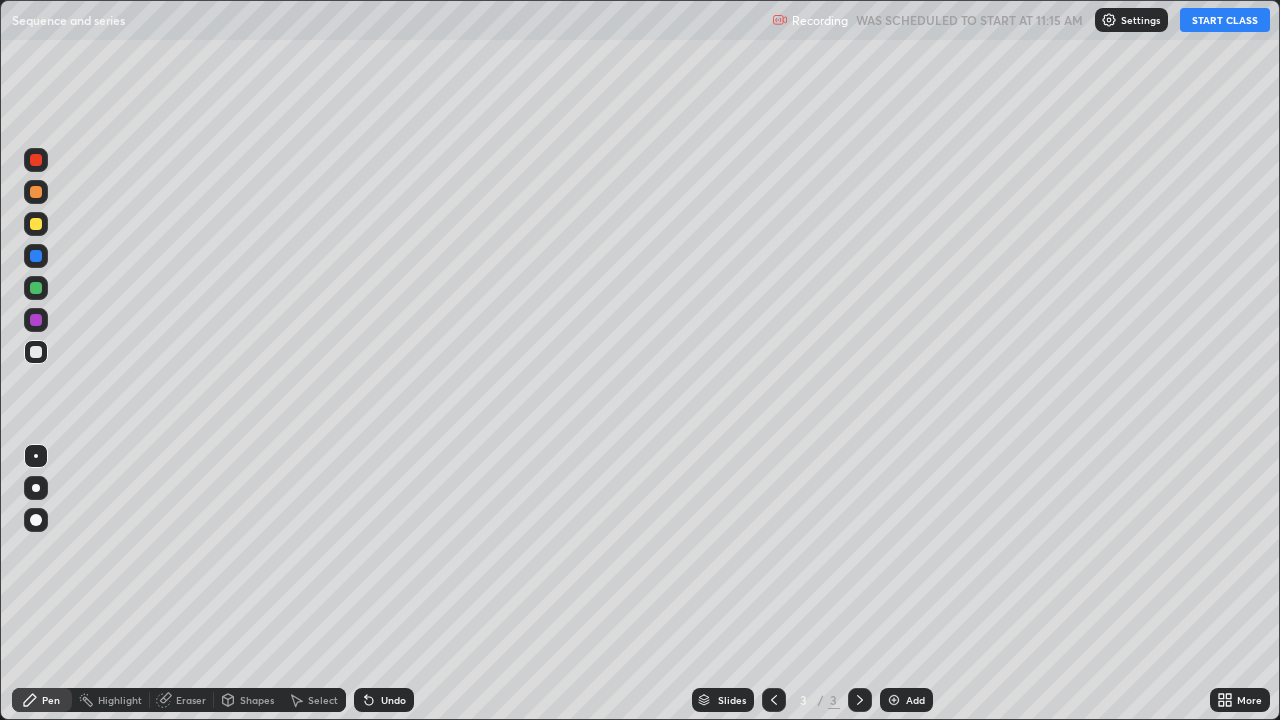 click at bounding box center (894, 700) 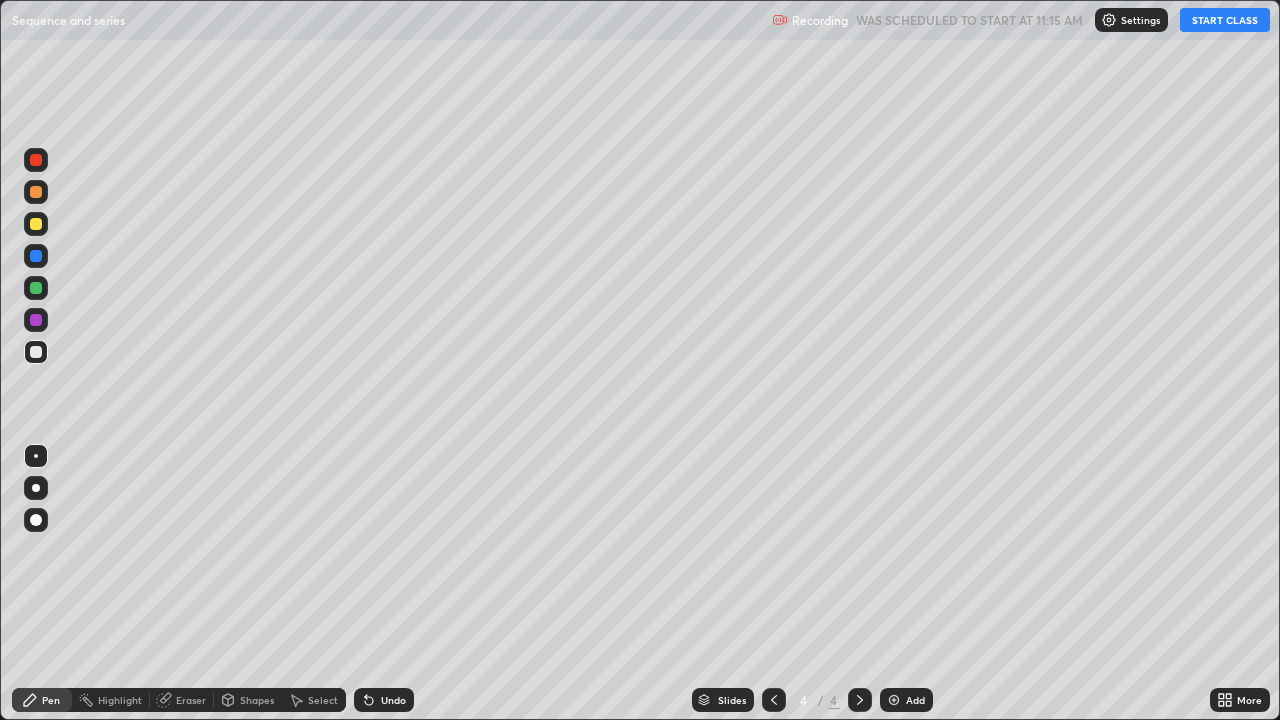 click on "START CLASS" at bounding box center (1225, 20) 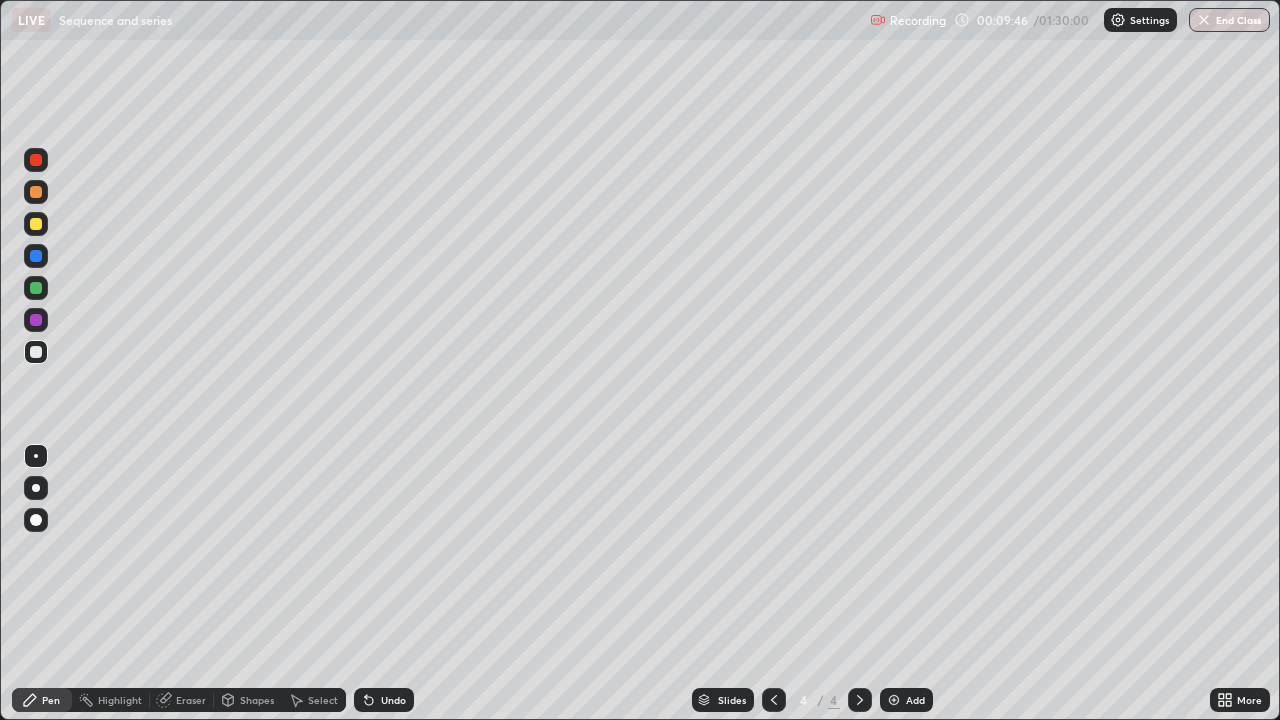 click on "Erase all" at bounding box center (36, 360) 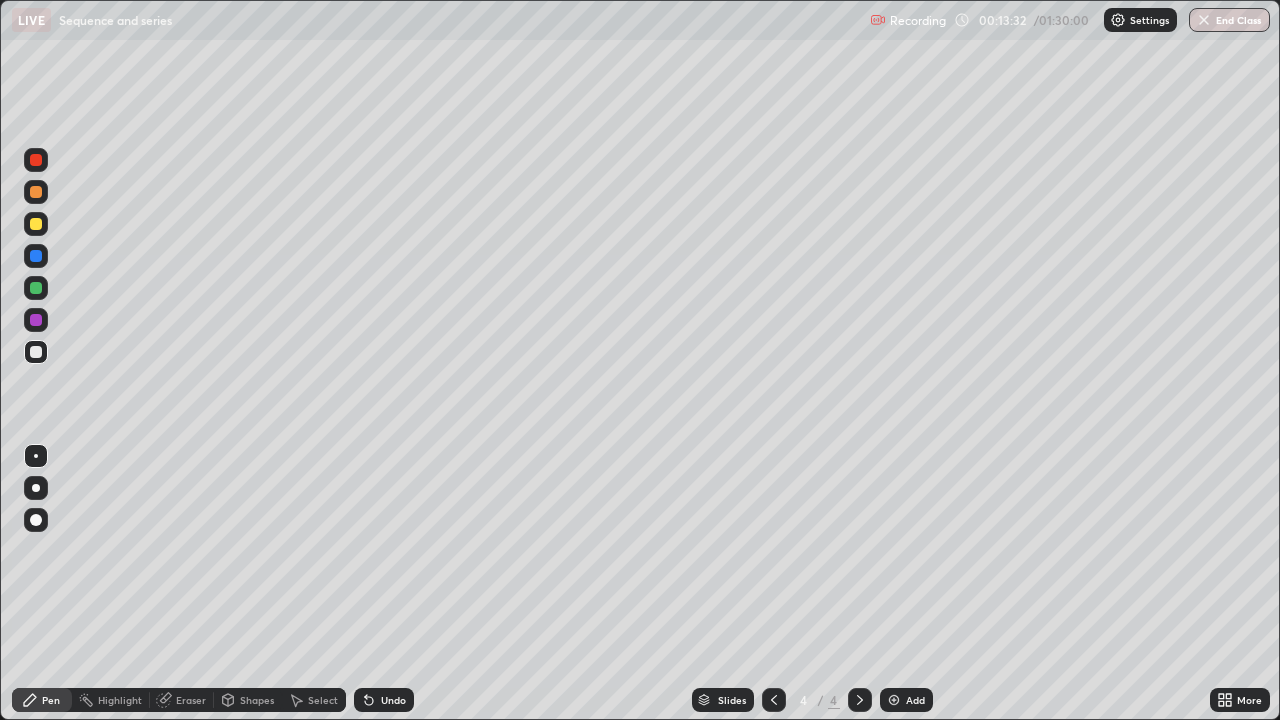 click on "Eraser" at bounding box center [191, 700] 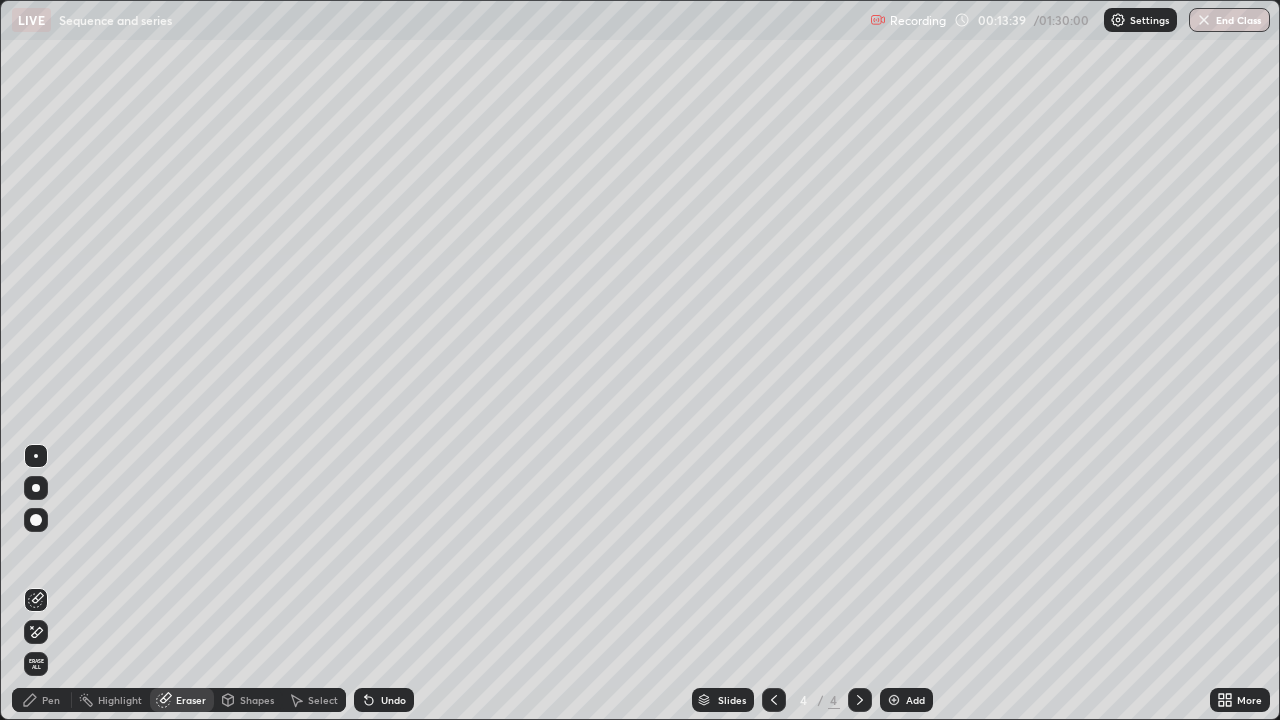 click on "Pen" at bounding box center [51, 700] 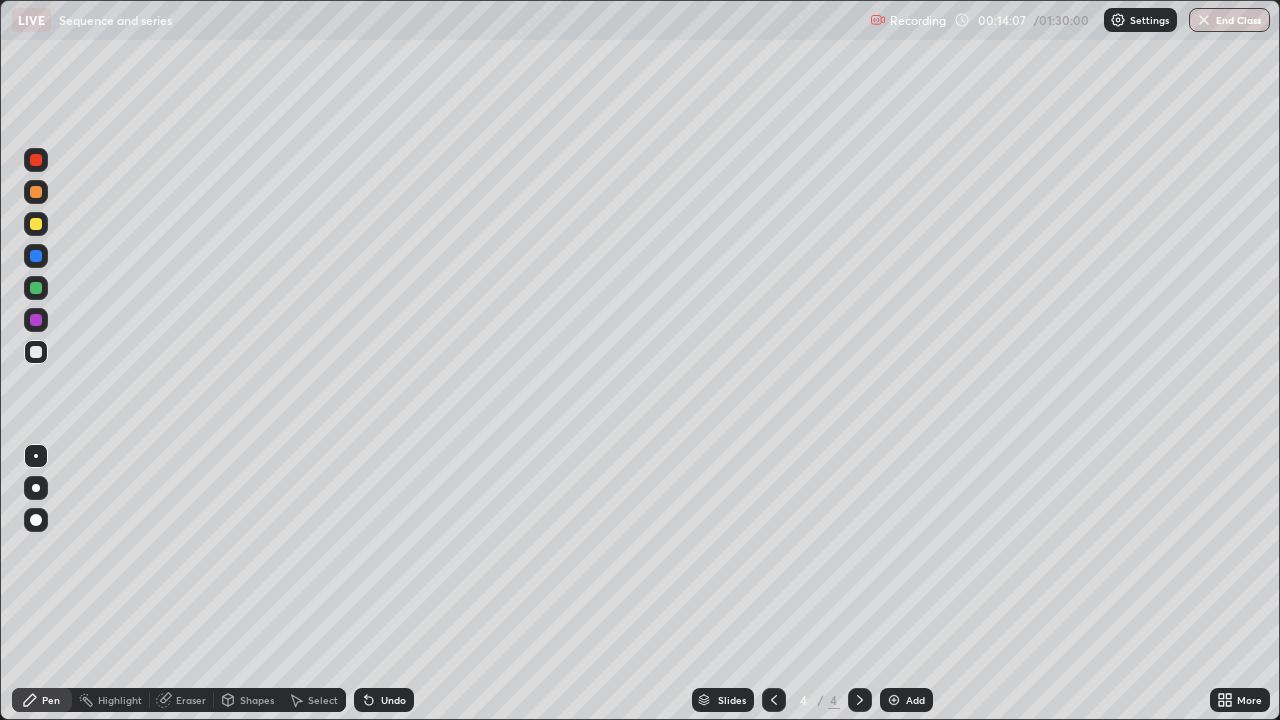 click on "Eraser" at bounding box center [191, 700] 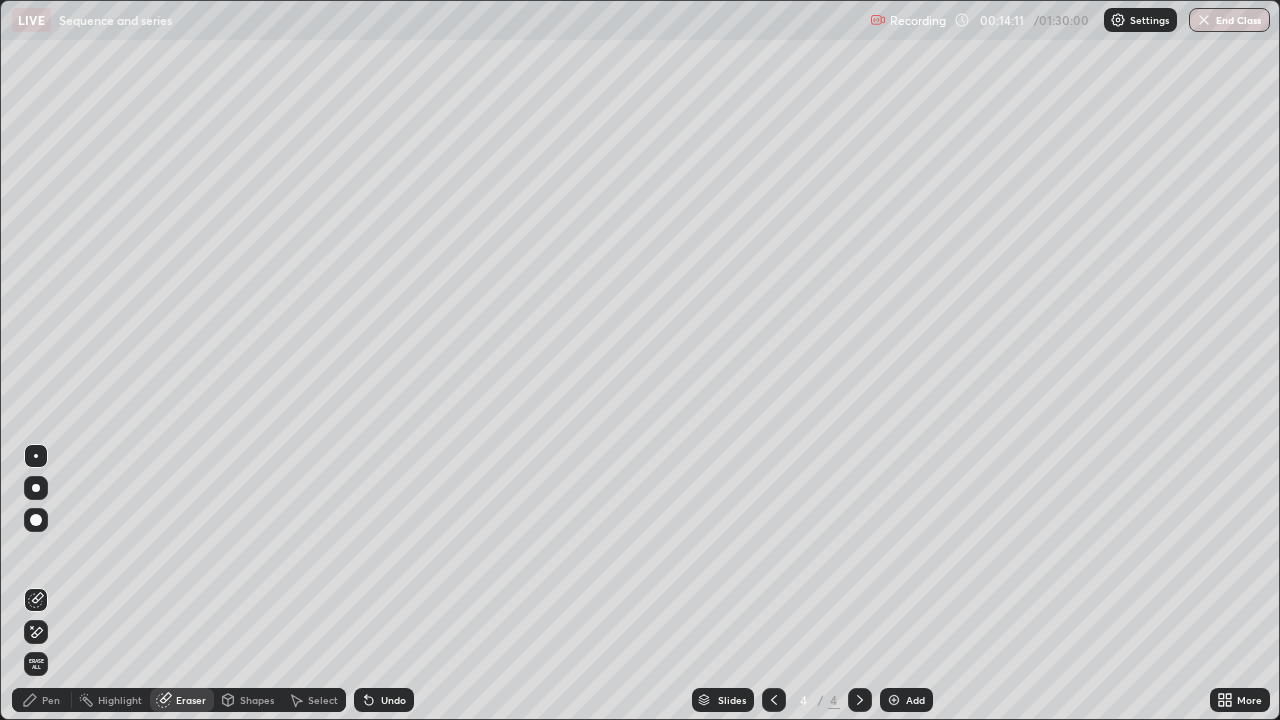 click on "Pen" at bounding box center [51, 700] 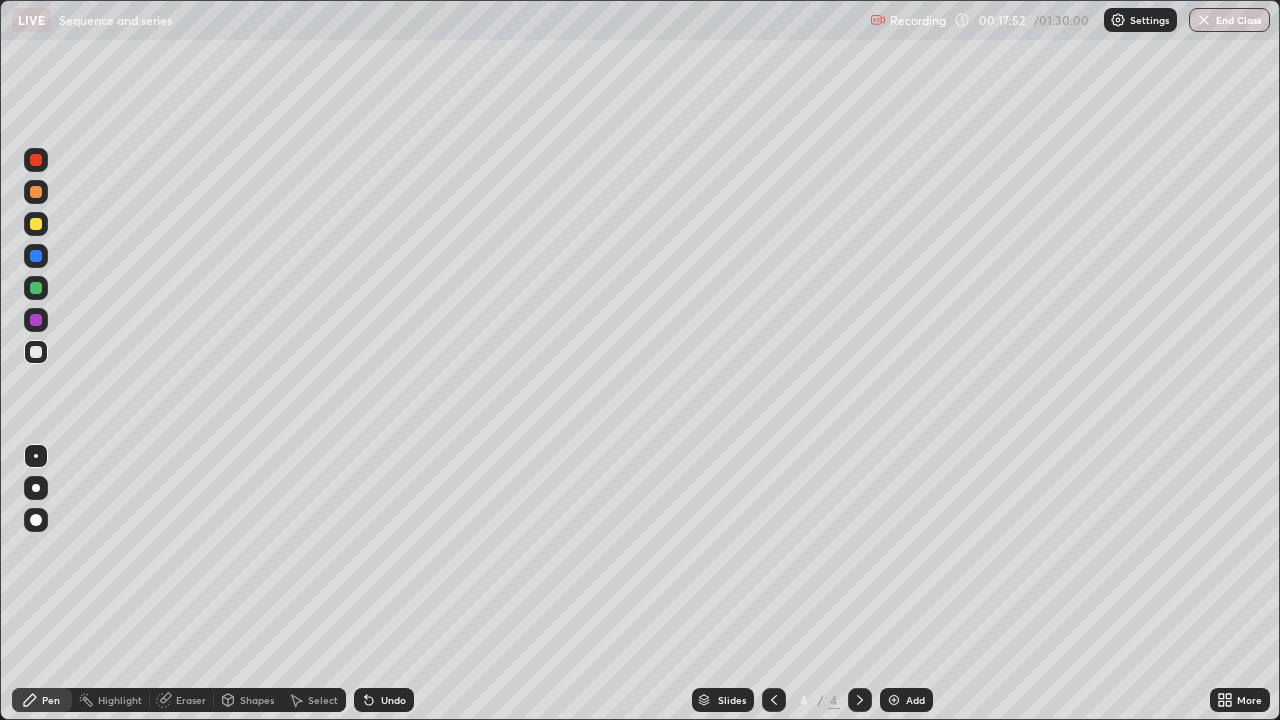 click at bounding box center [894, 700] 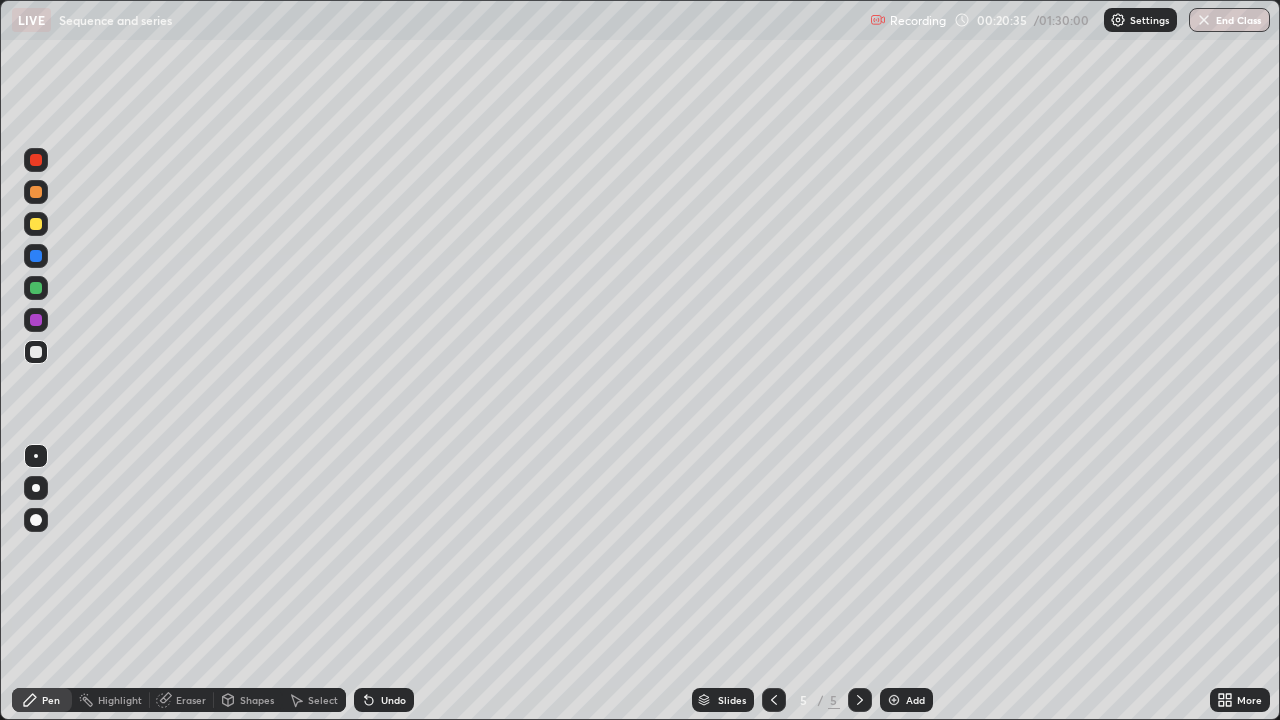 click on "Eraser" at bounding box center [191, 700] 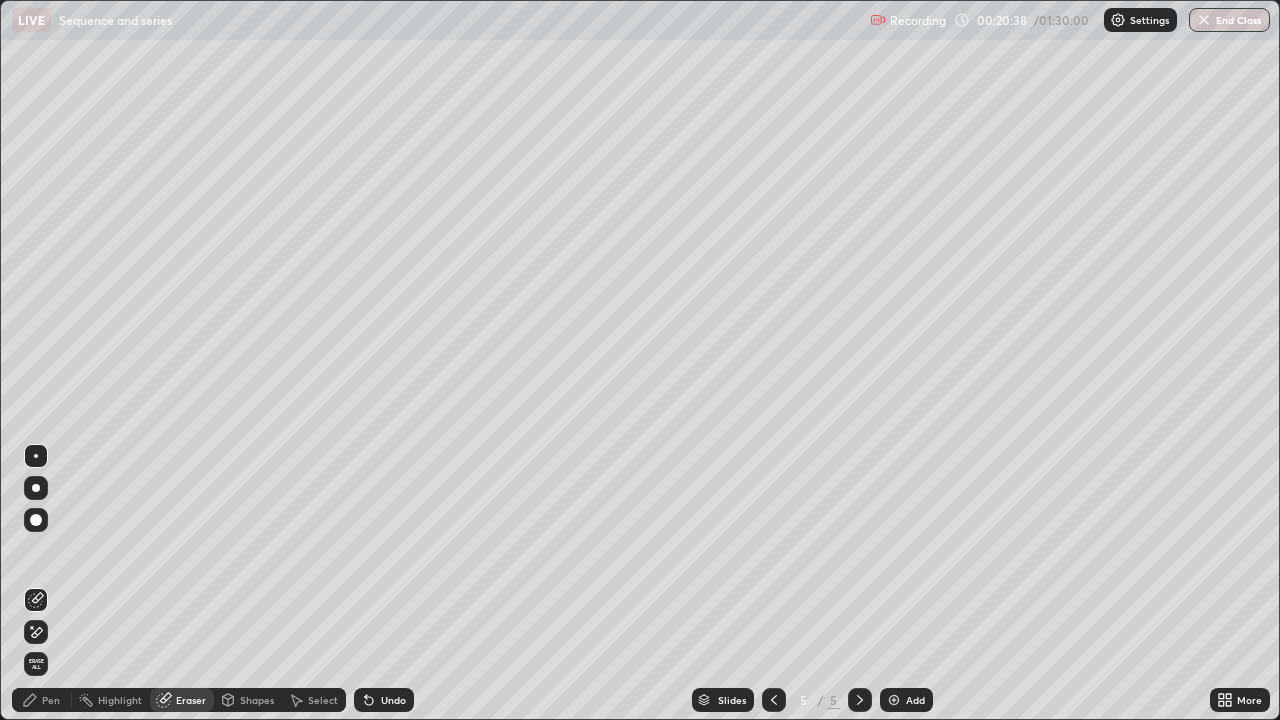 click on "Pen" at bounding box center (51, 700) 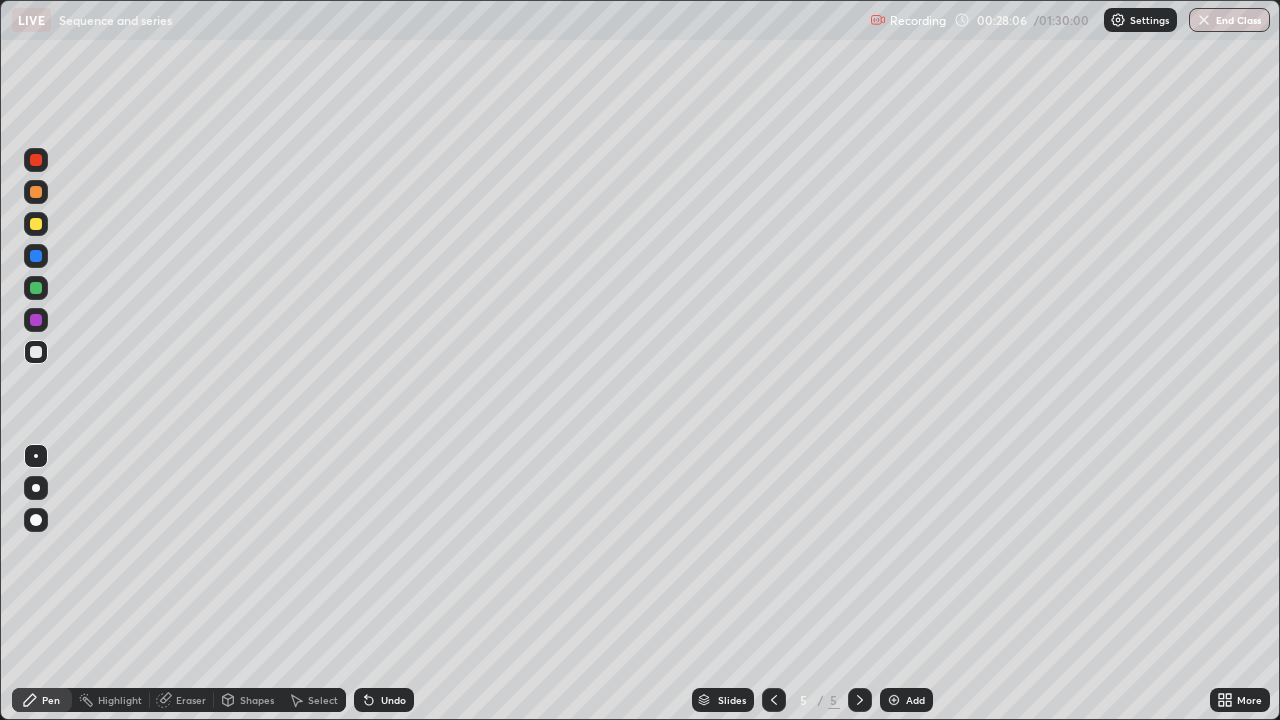 click at bounding box center [894, 700] 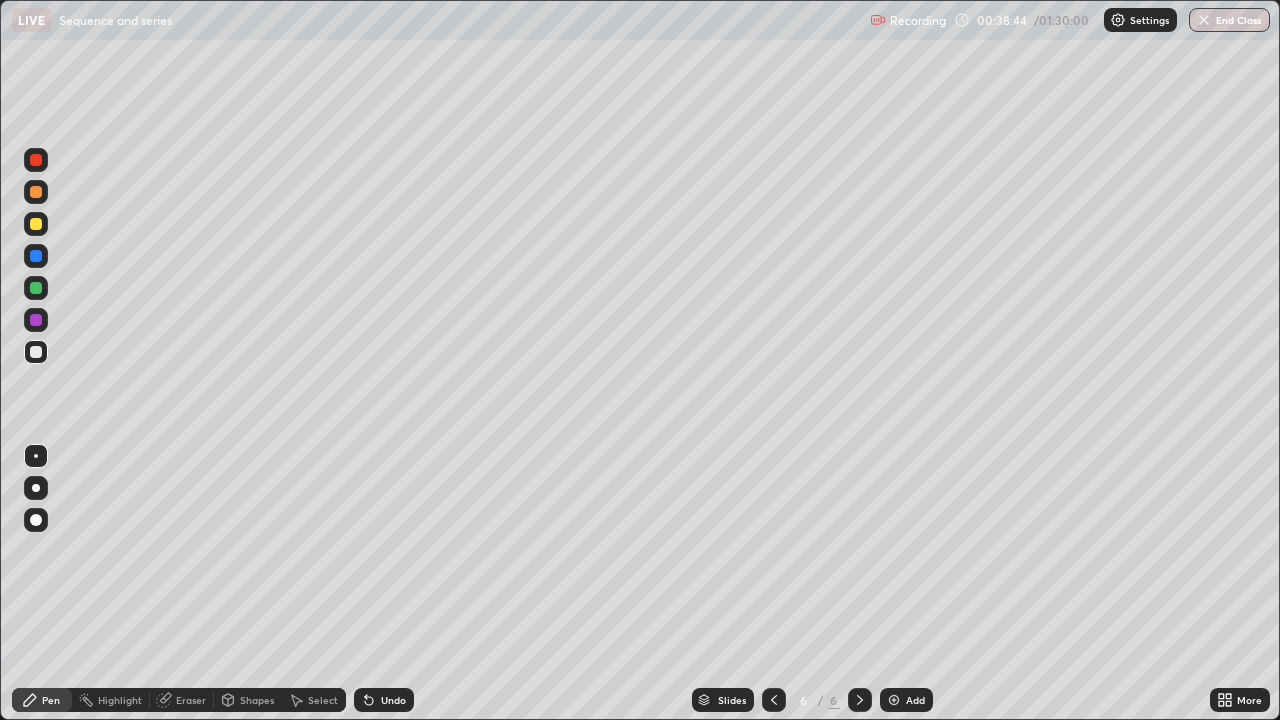 click at bounding box center [894, 700] 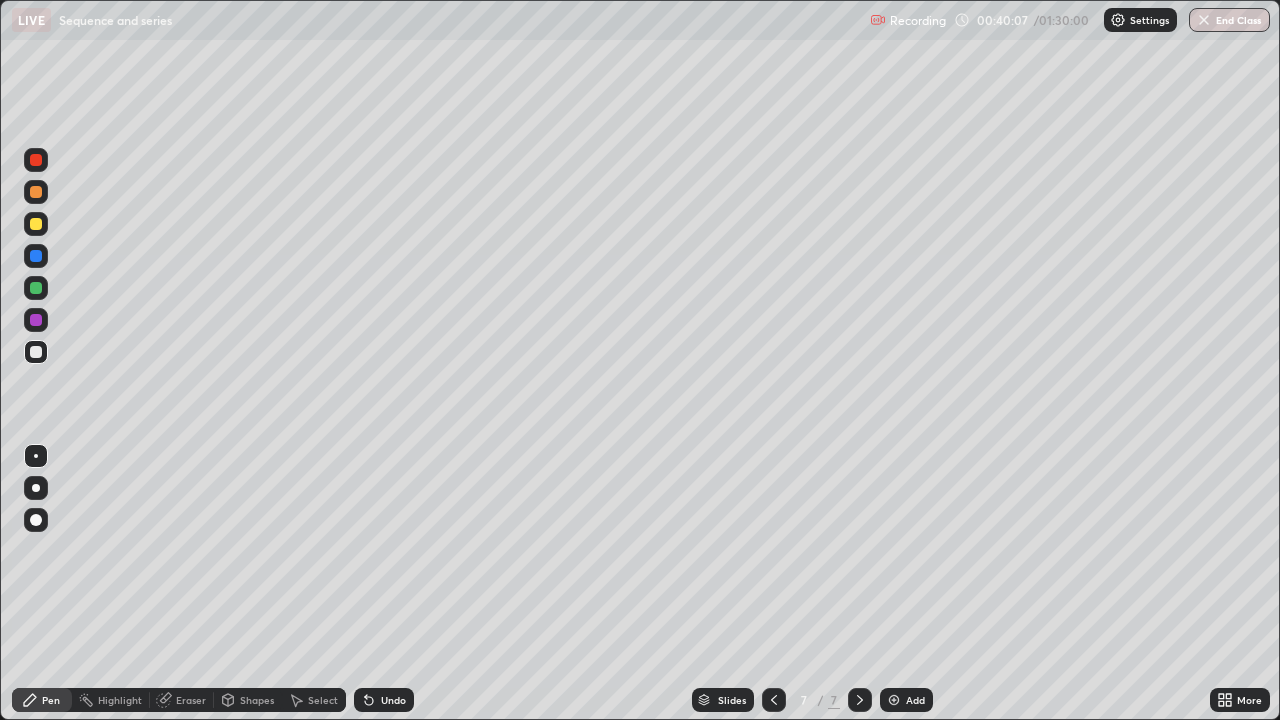 click at bounding box center (36, 224) 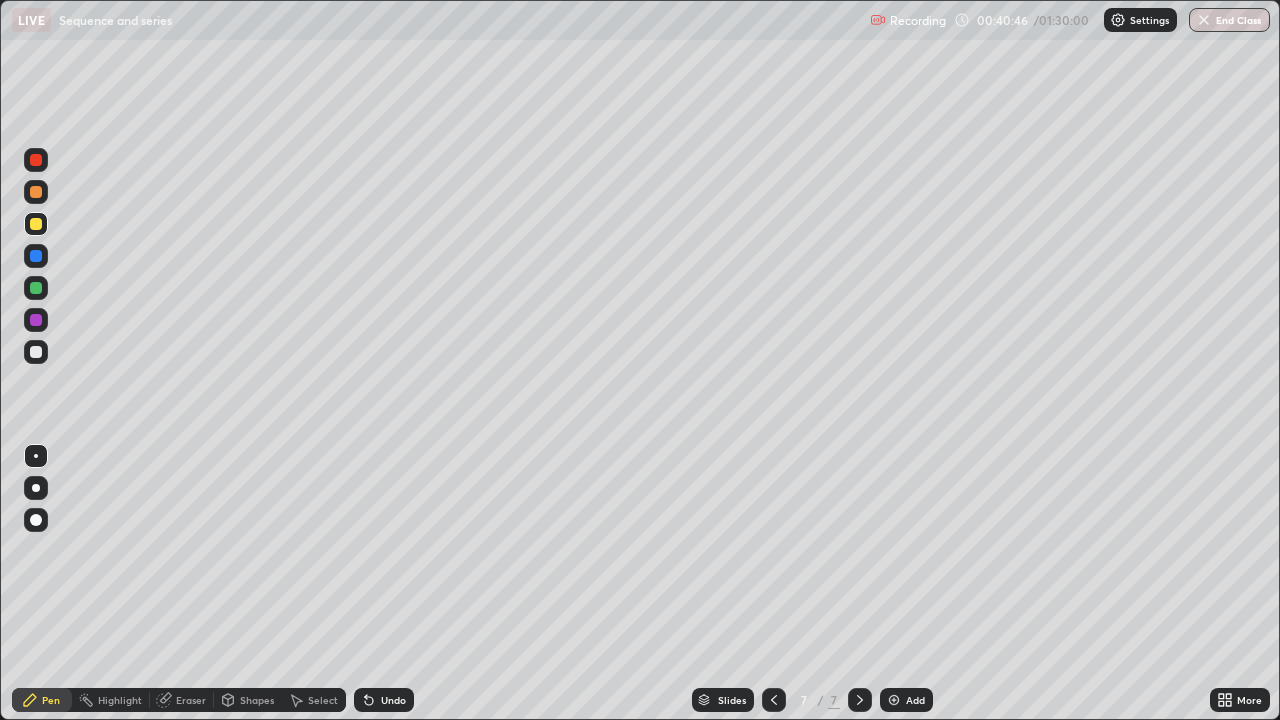 click at bounding box center [36, 192] 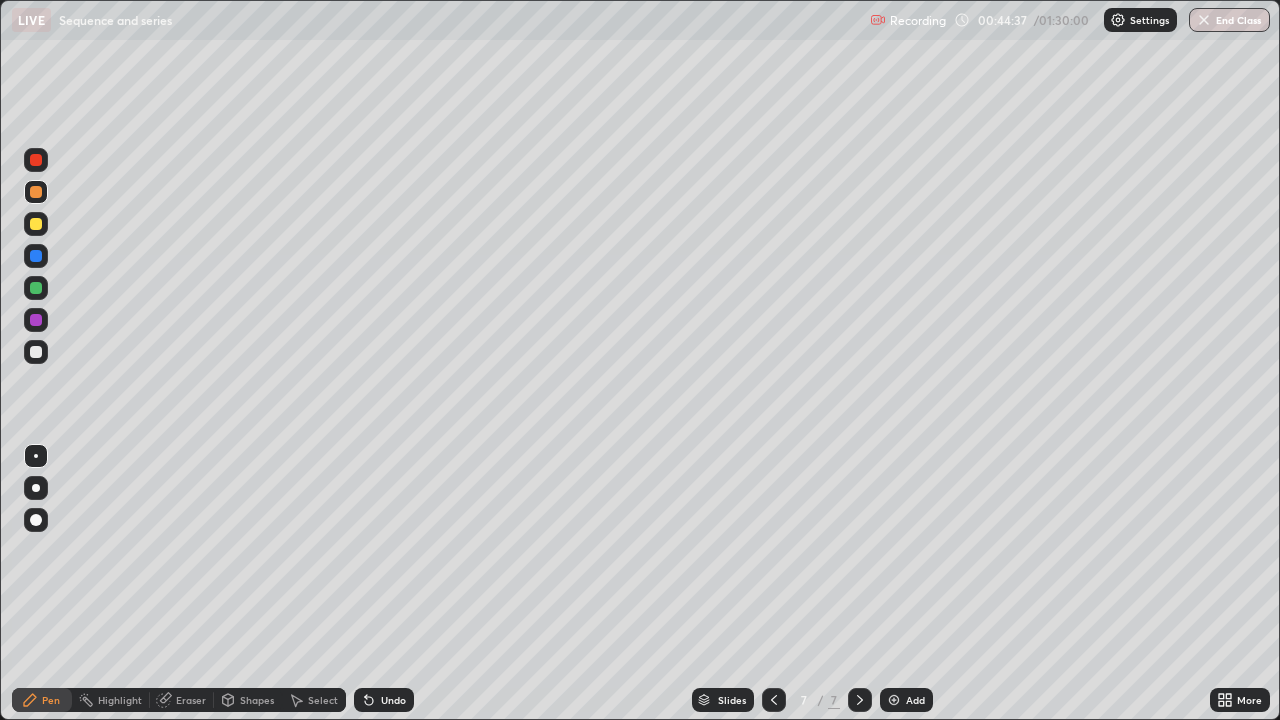 click on "Eraser" at bounding box center [182, 700] 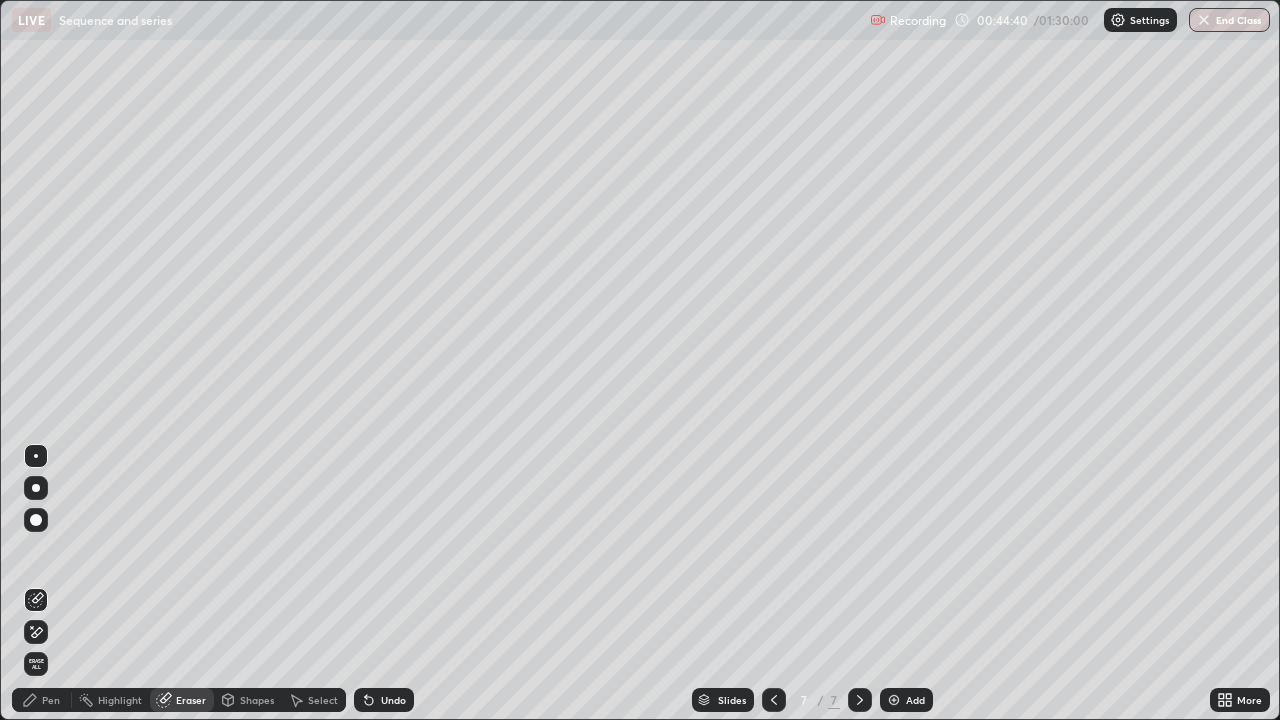 click on "Pen" at bounding box center (51, 700) 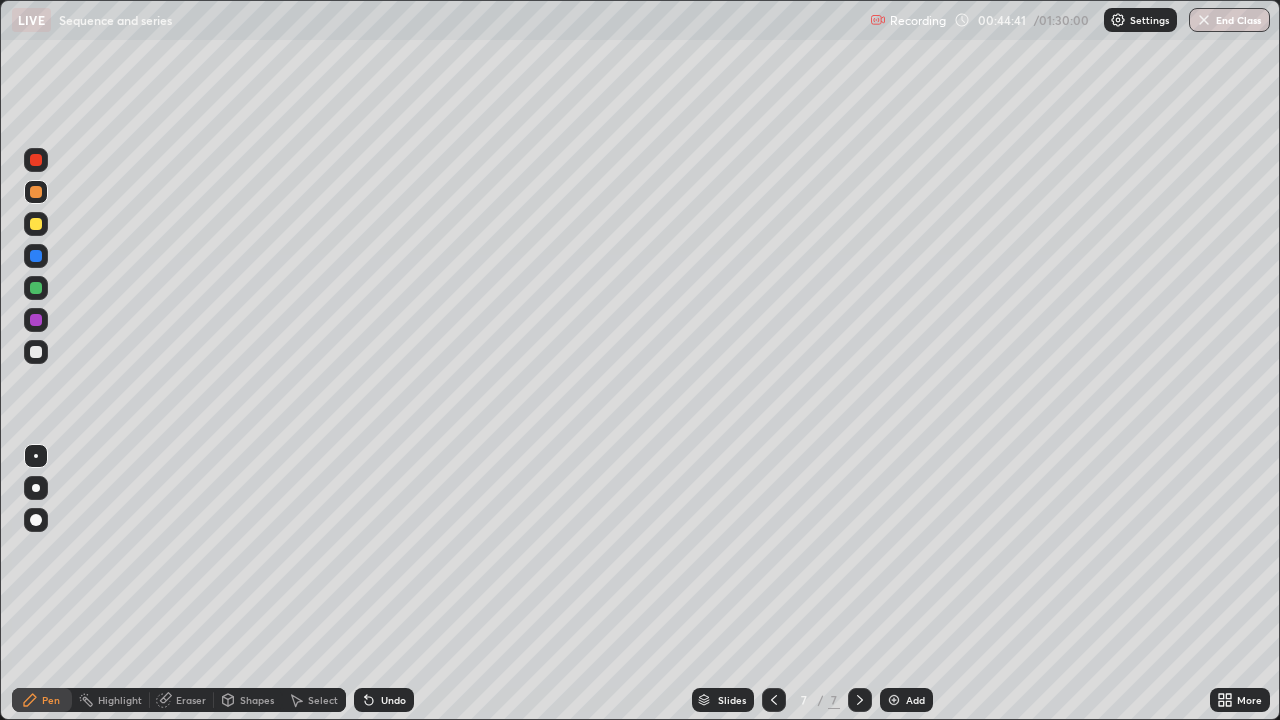 click on "Pen" at bounding box center [51, 700] 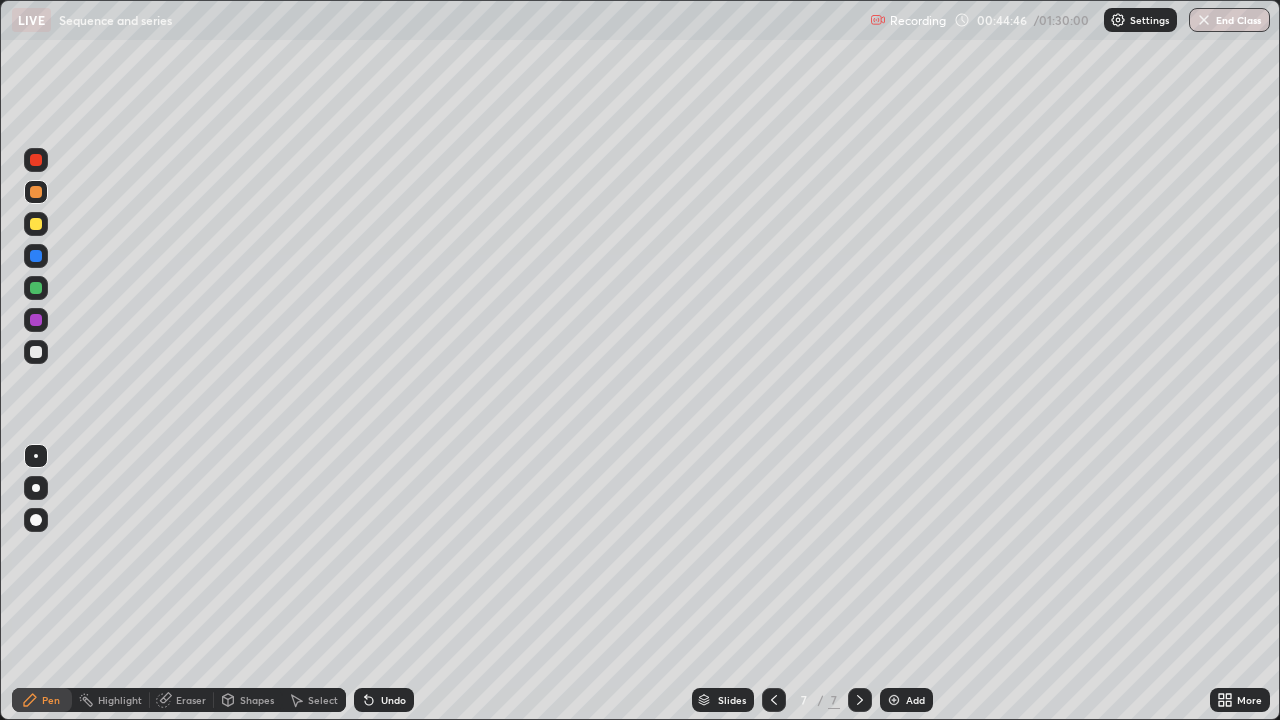 click at bounding box center (36, 288) 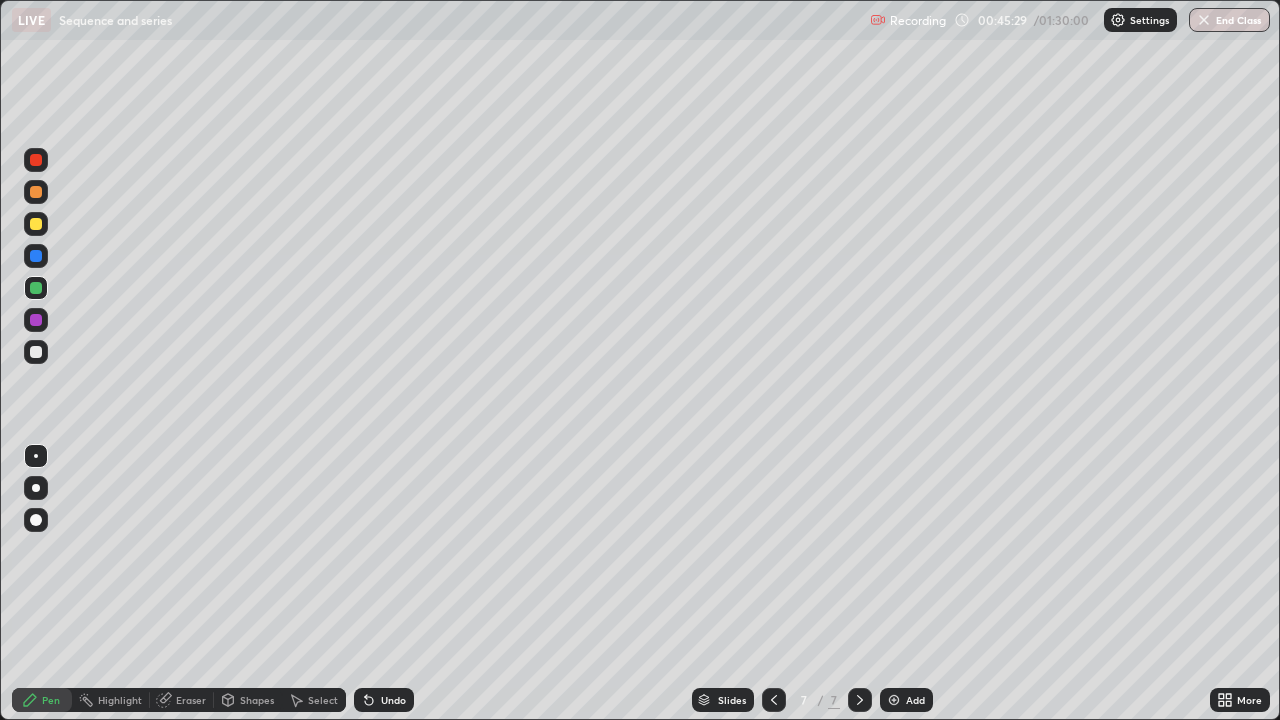 click at bounding box center [36, 256] 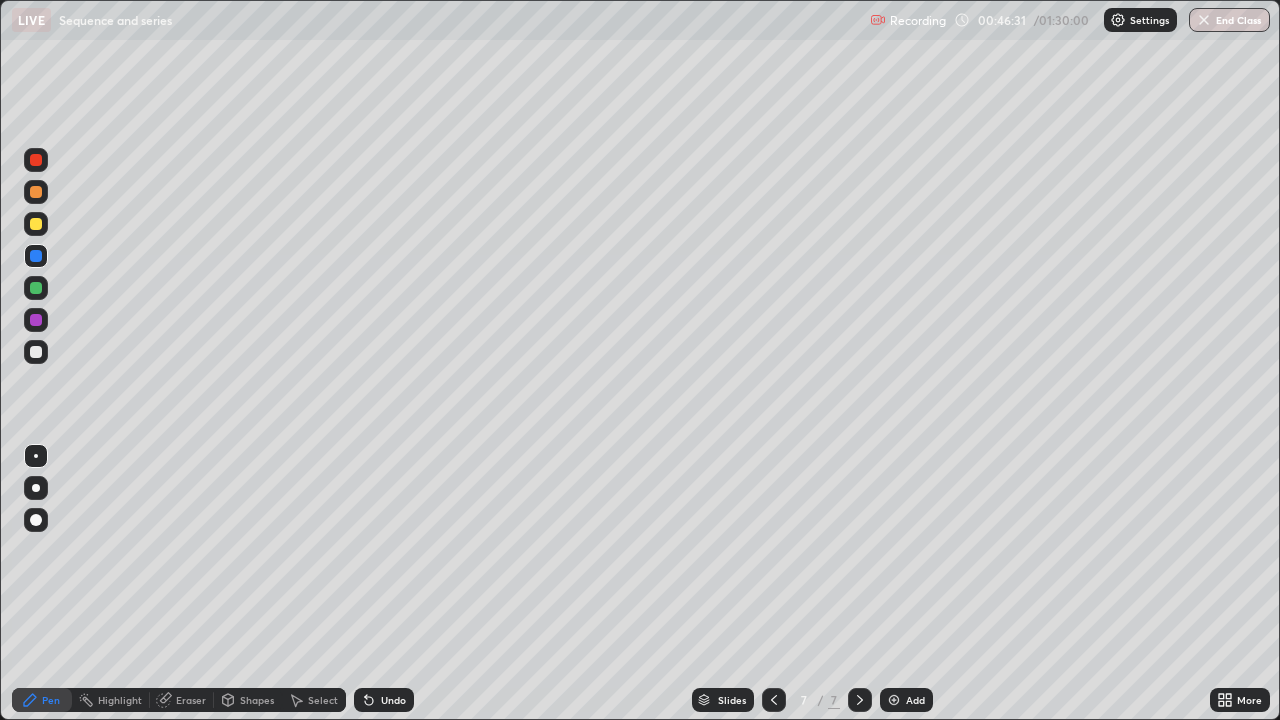 click on "Eraser" at bounding box center (191, 700) 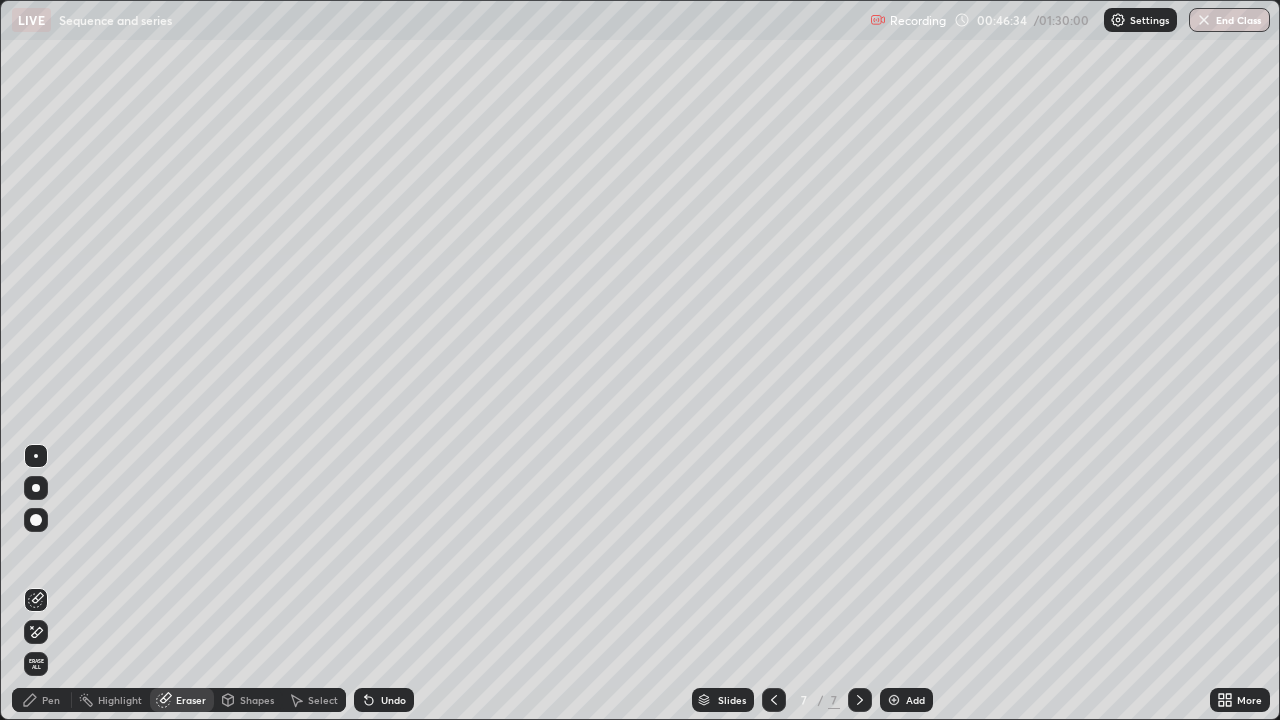 click on "Pen" at bounding box center [51, 700] 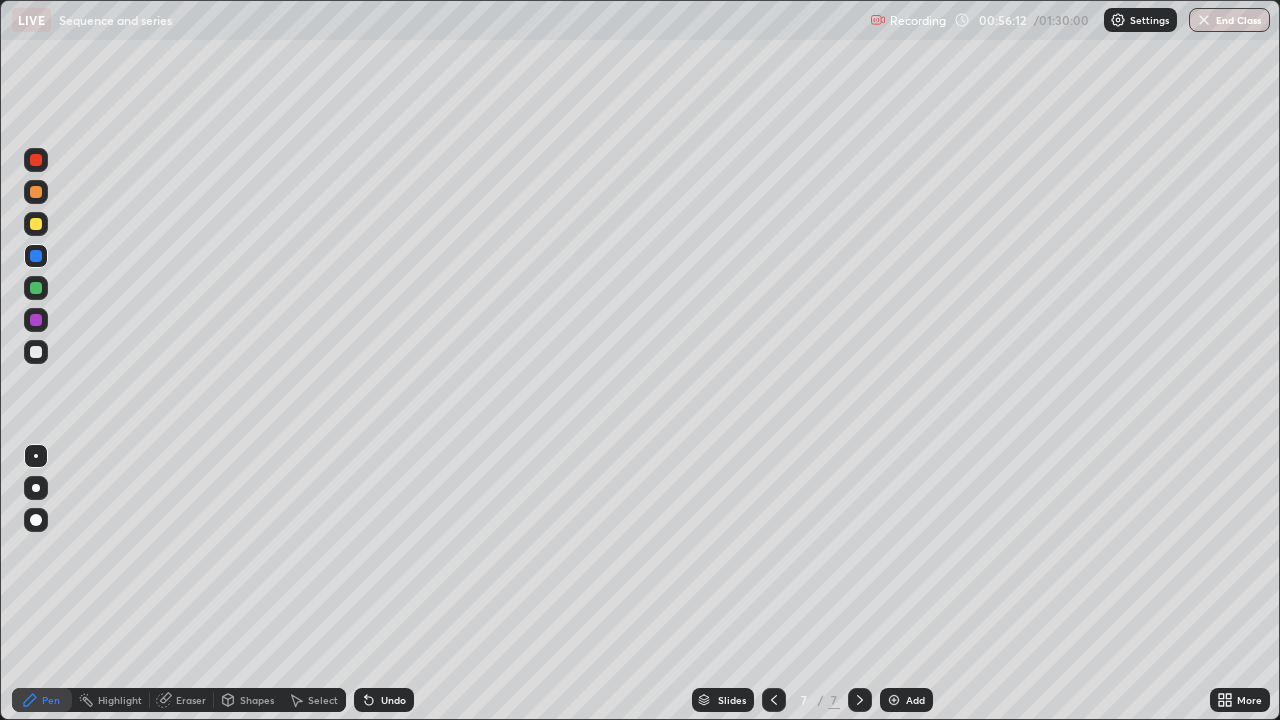 click at bounding box center [894, 700] 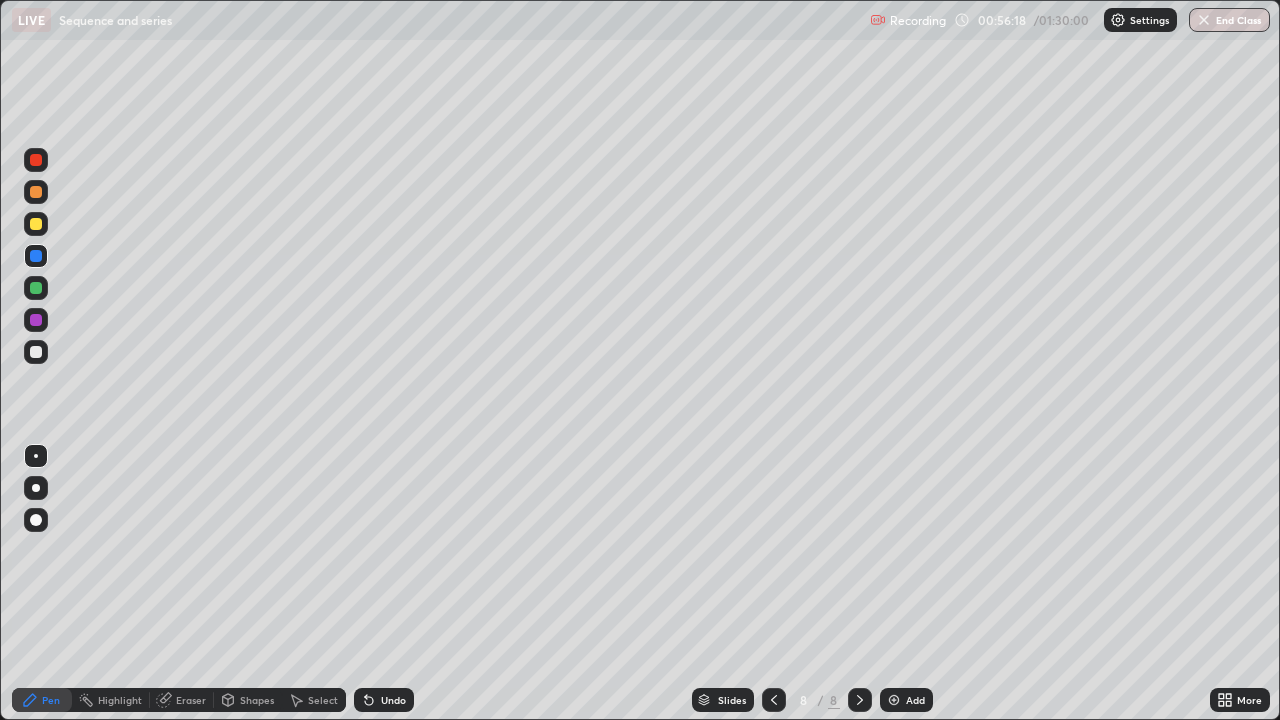 click at bounding box center [36, 192] 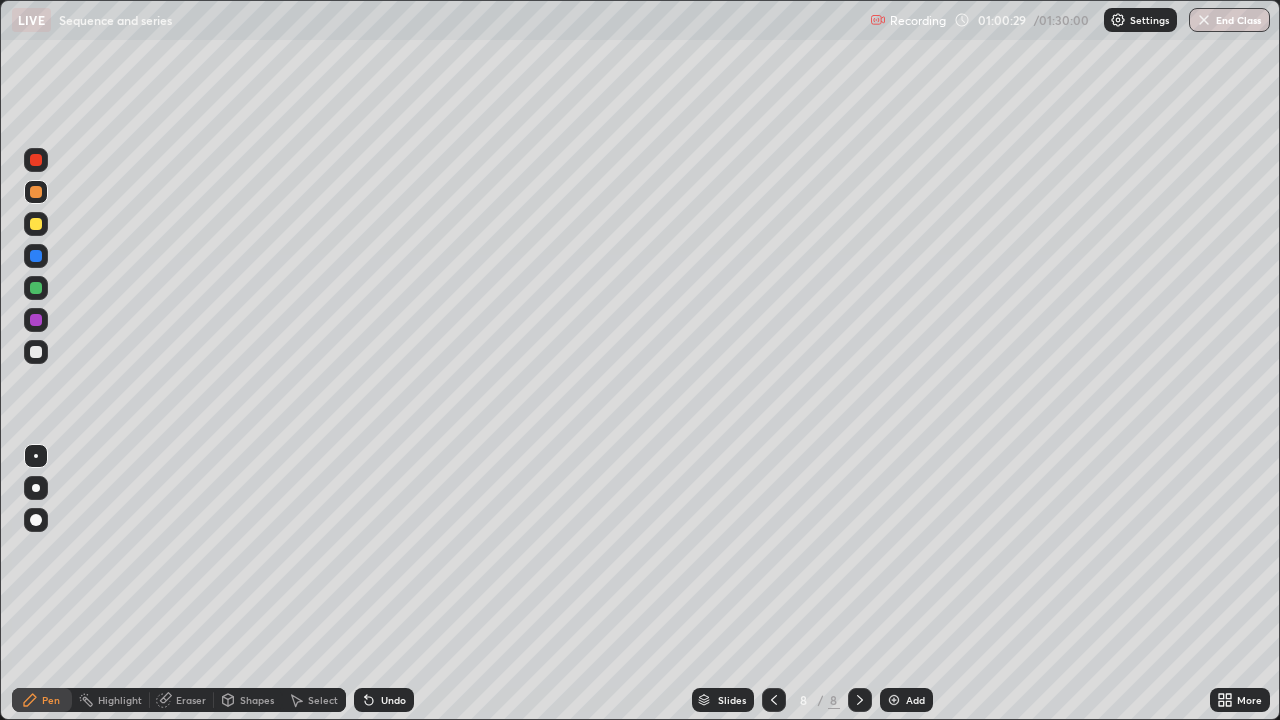 click on "Eraser" at bounding box center [191, 700] 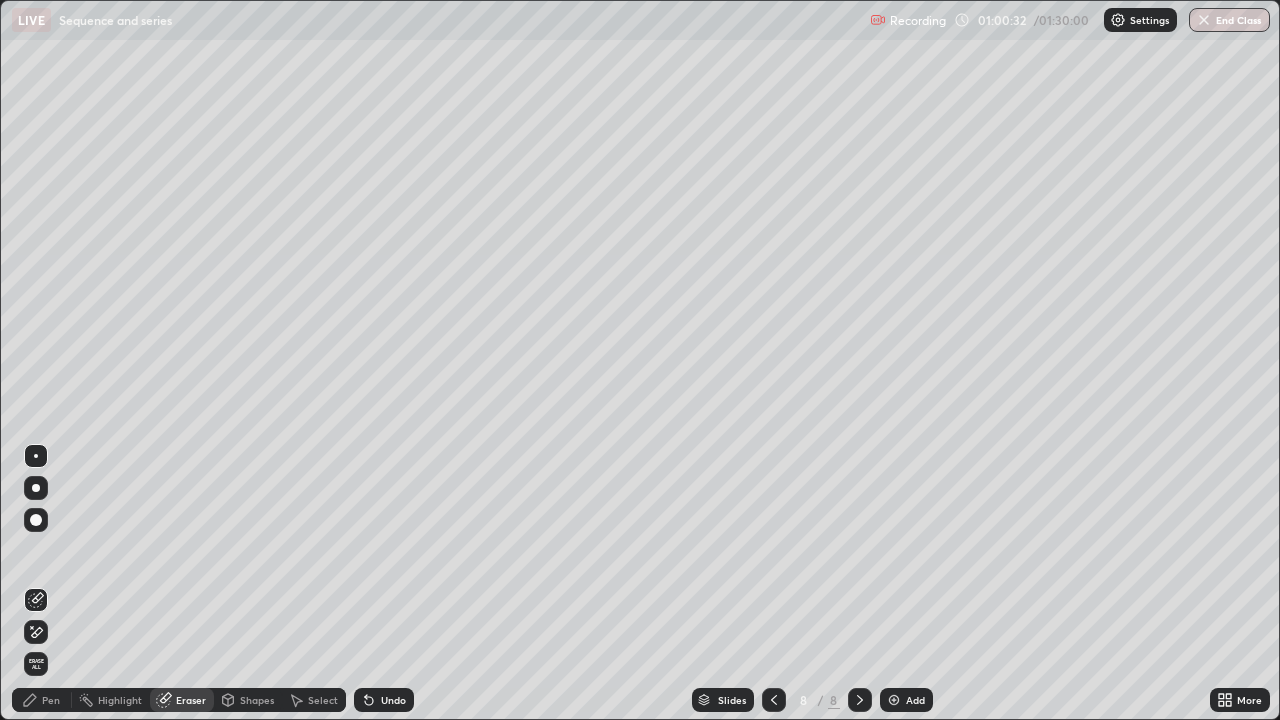 click on "Pen" at bounding box center (51, 700) 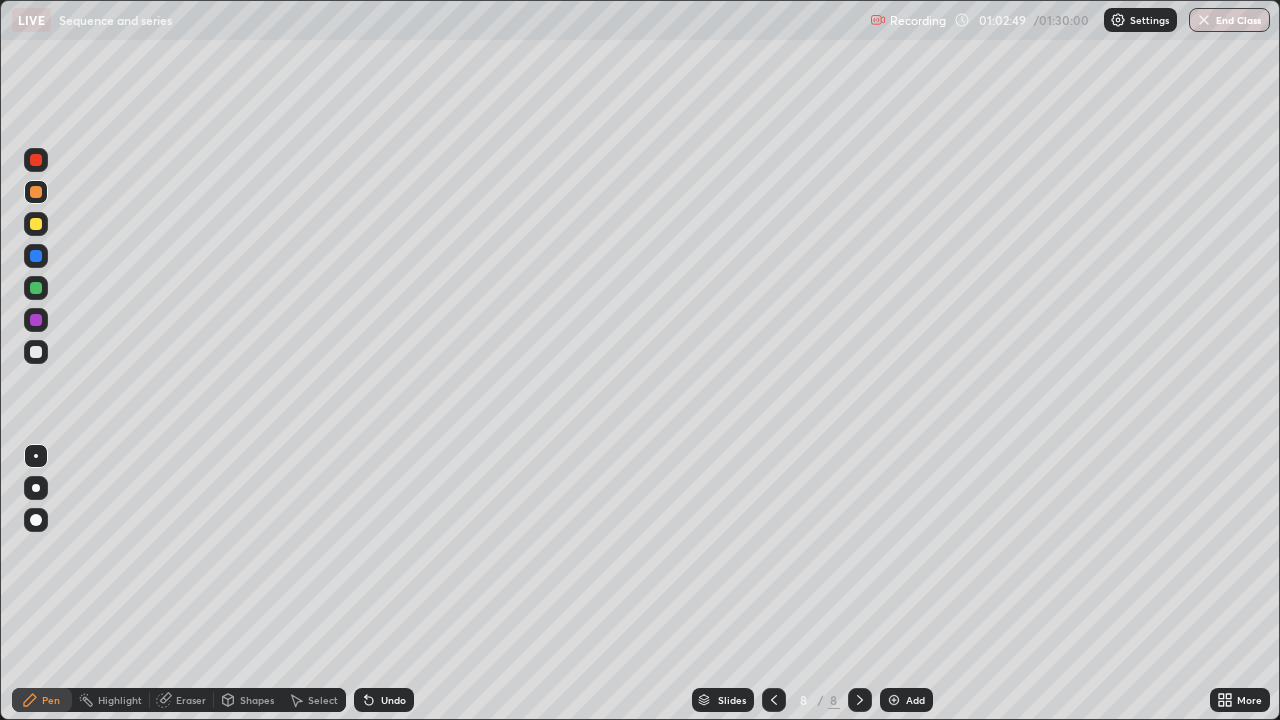 click on "Eraser" at bounding box center [191, 700] 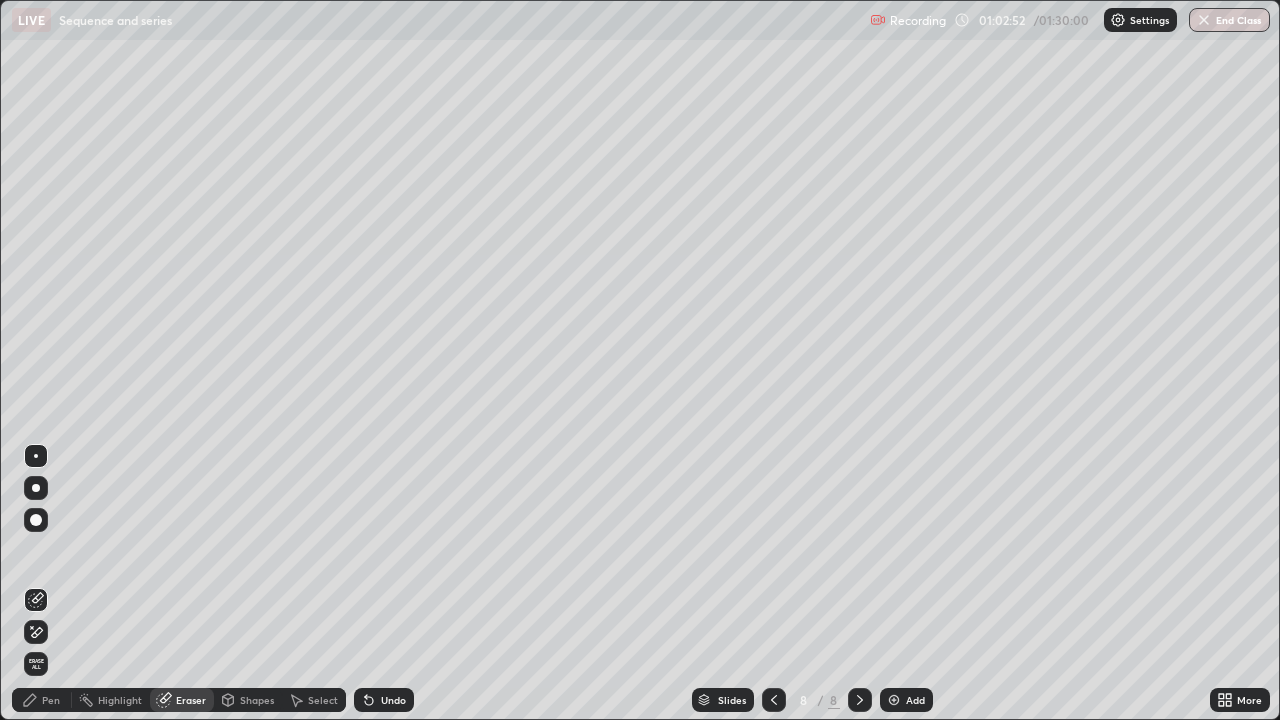 click on "Pen" at bounding box center (42, 700) 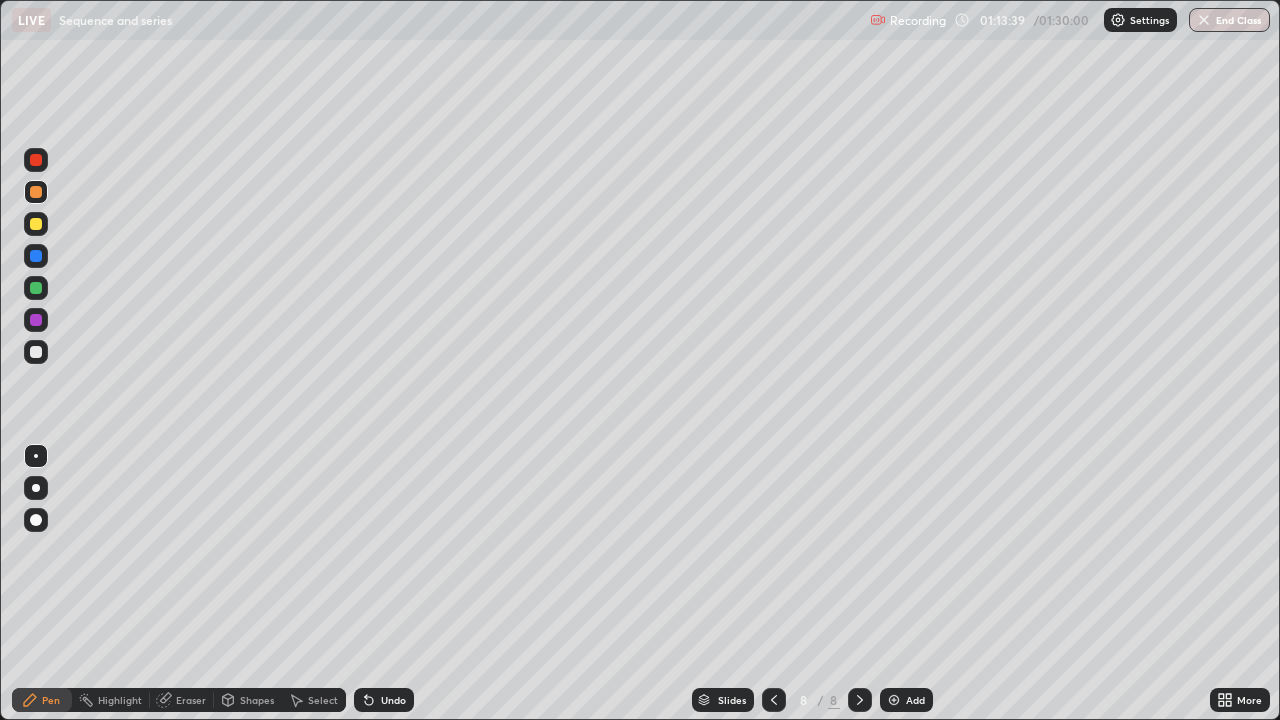click at bounding box center [894, 700] 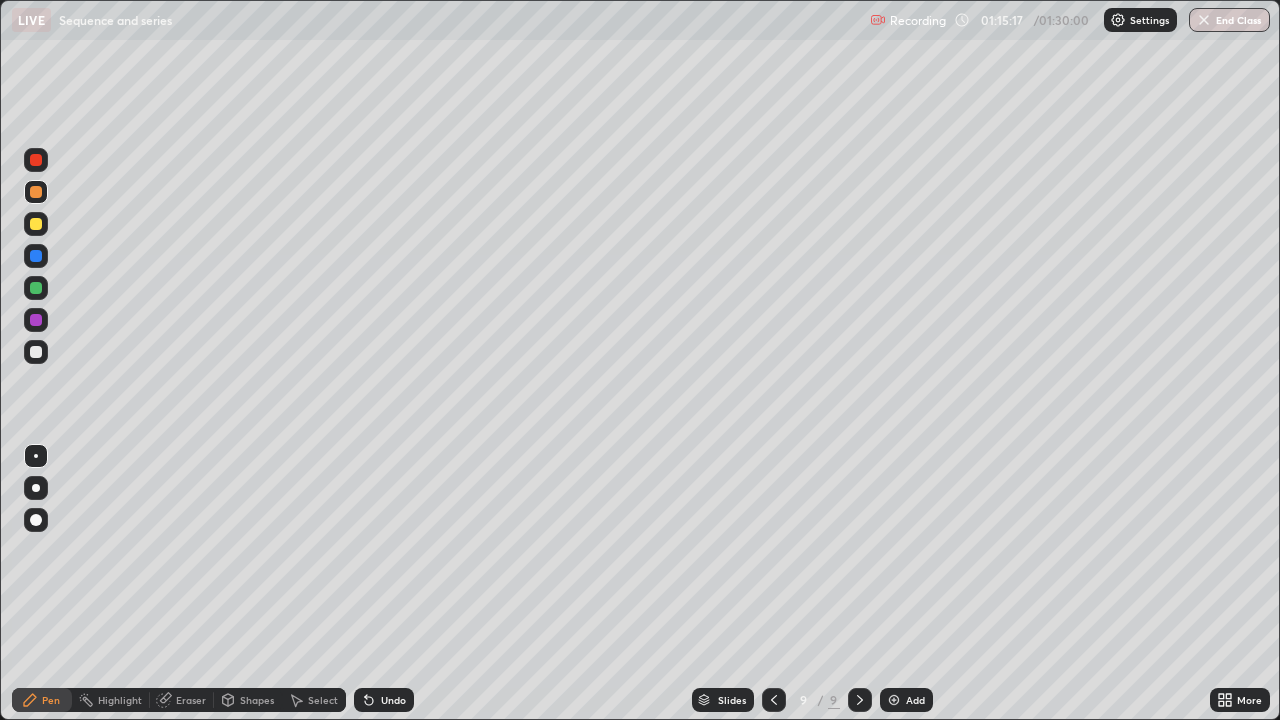click on "Eraser" at bounding box center (191, 700) 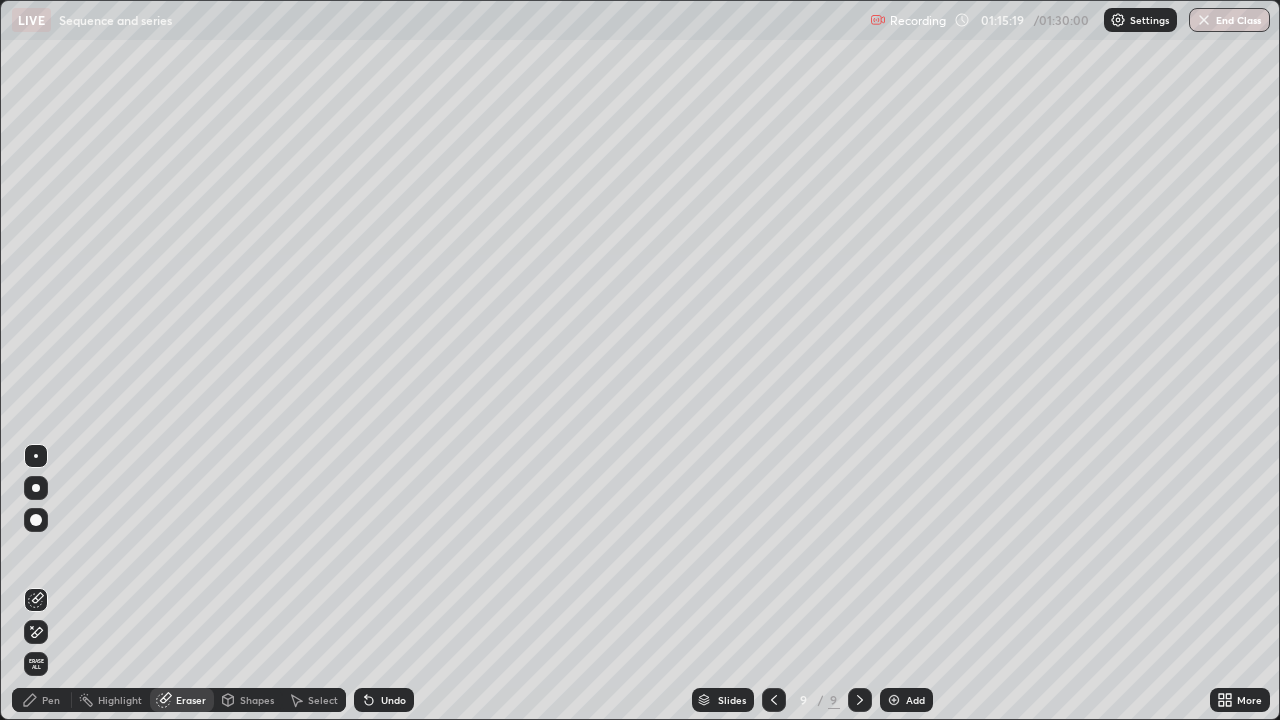 click on "Pen" at bounding box center [51, 700] 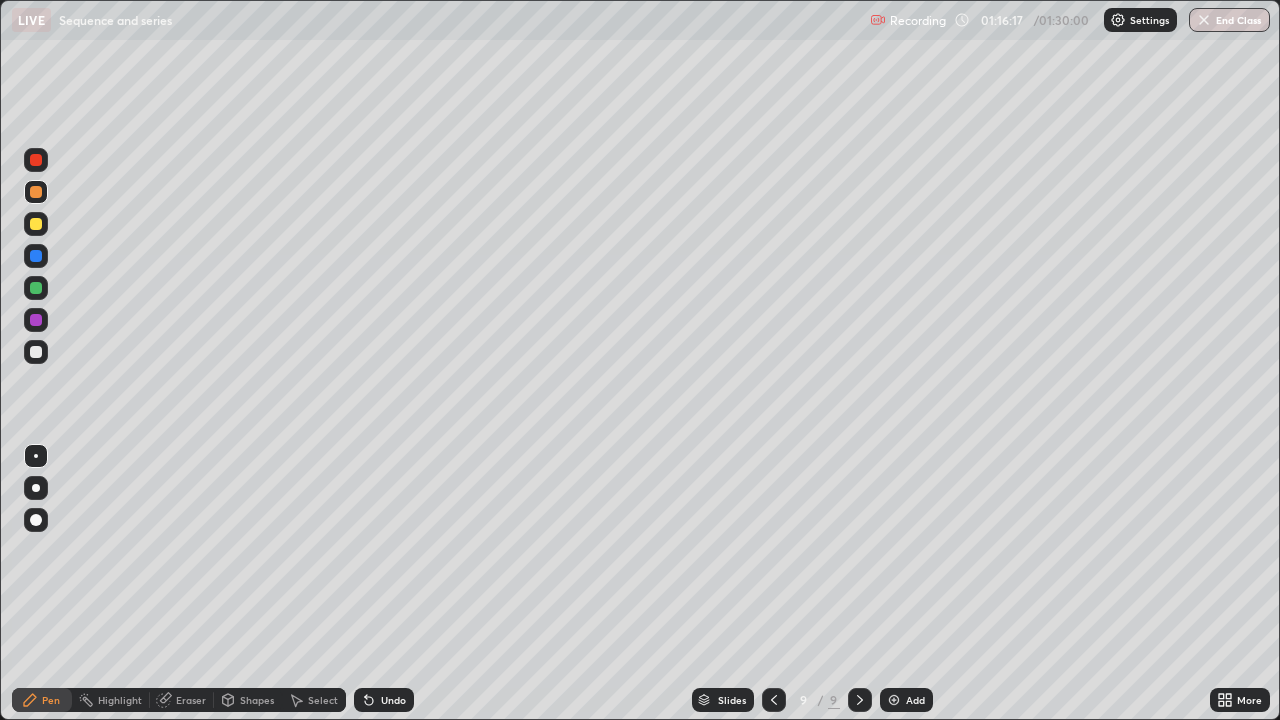 click on "Eraser" at bounding box center [191, 700] 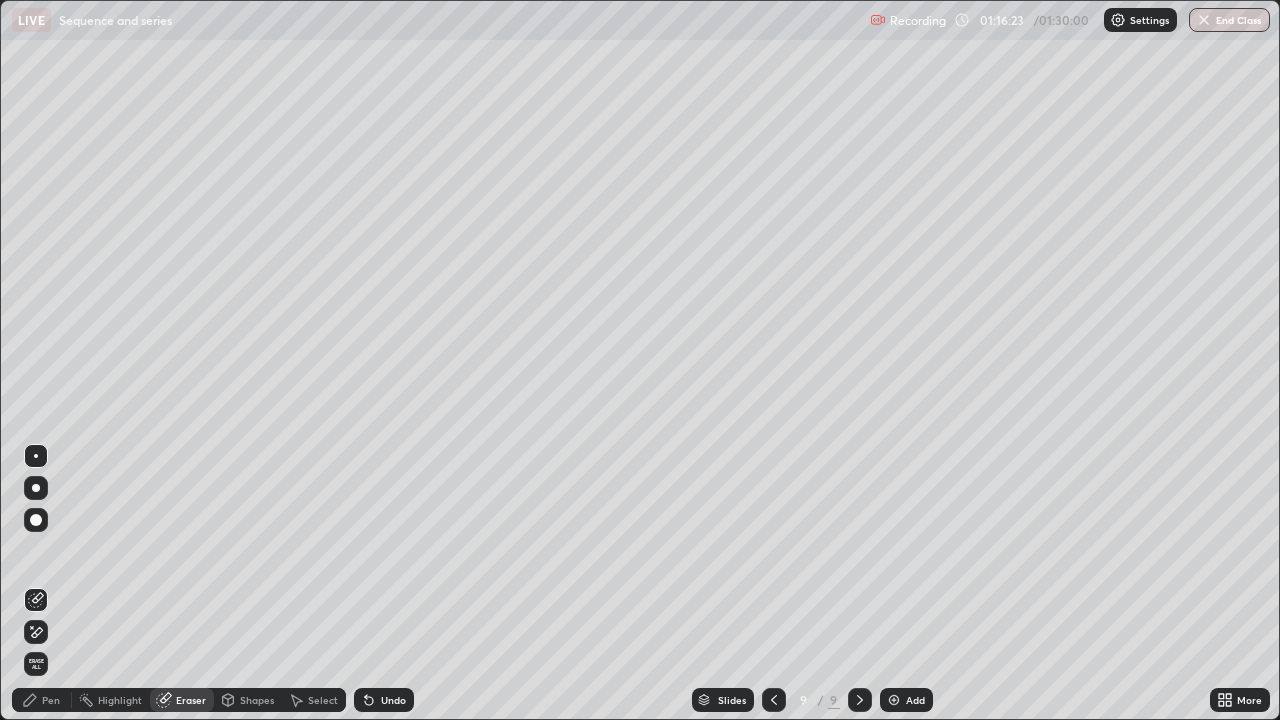 click on "Pen" at bounding box center (51, 700) 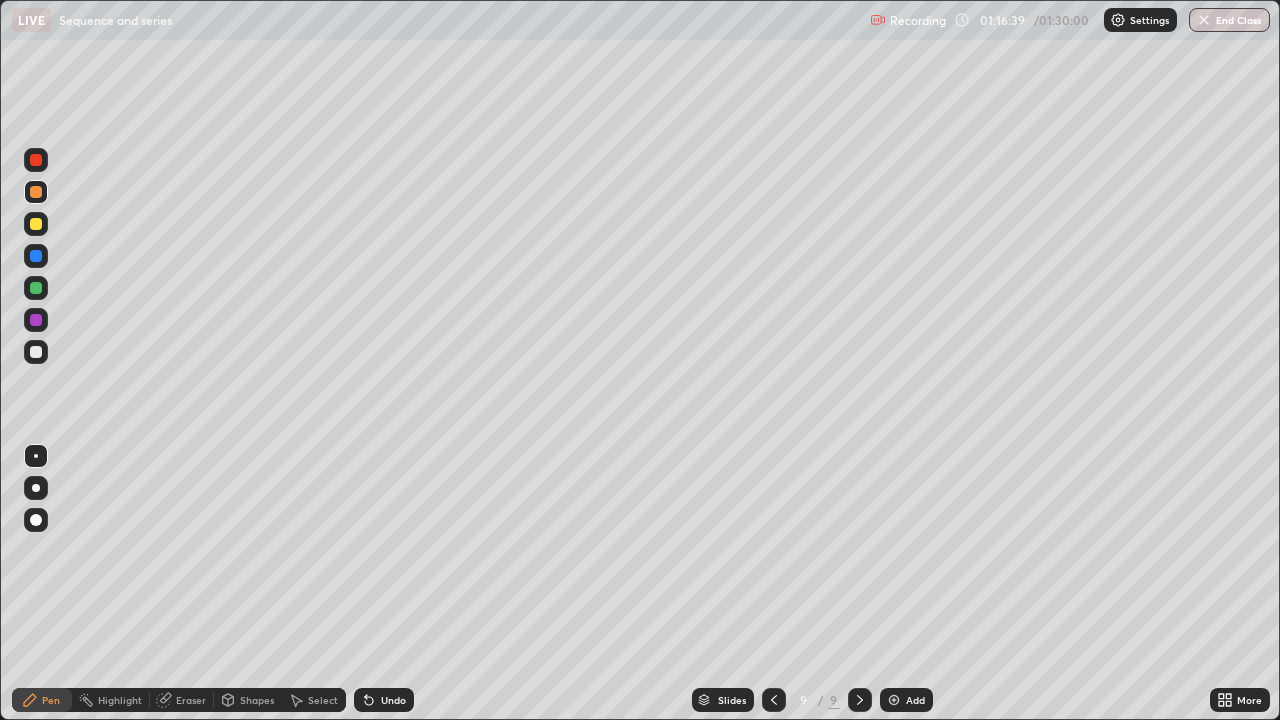 click at bounding box center (36, 288) 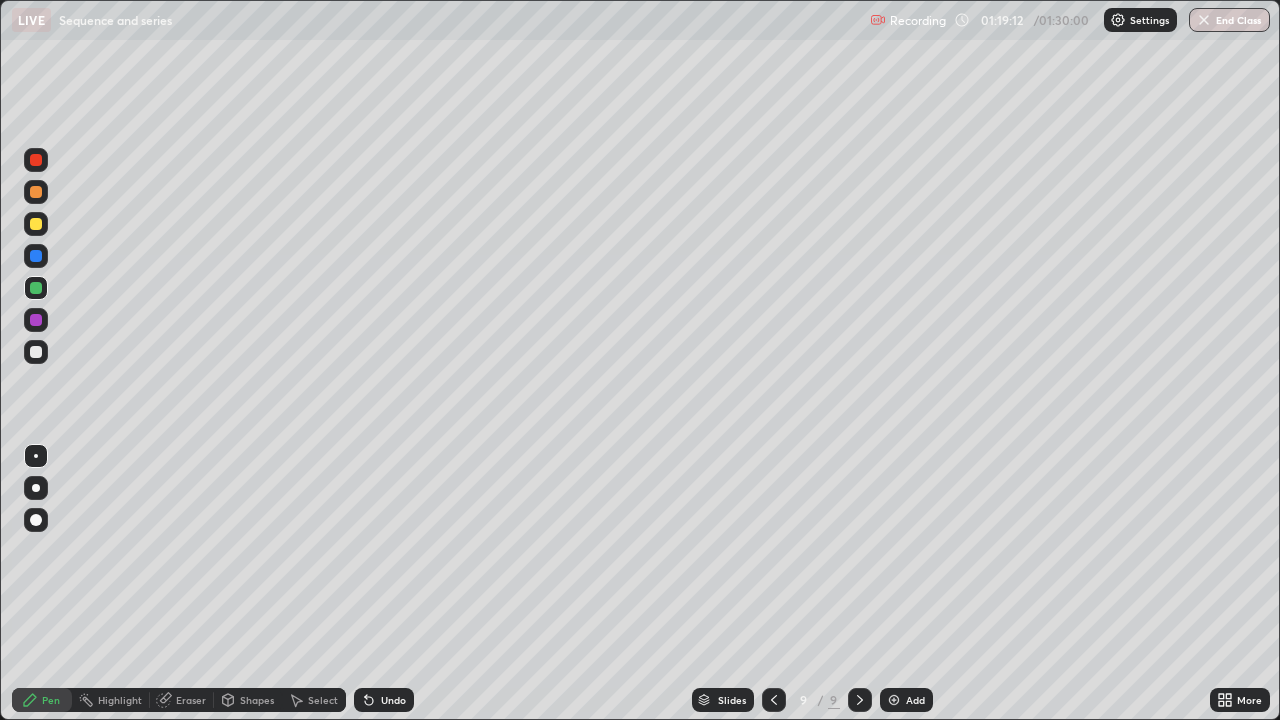 click at bounding box center (36, 320) 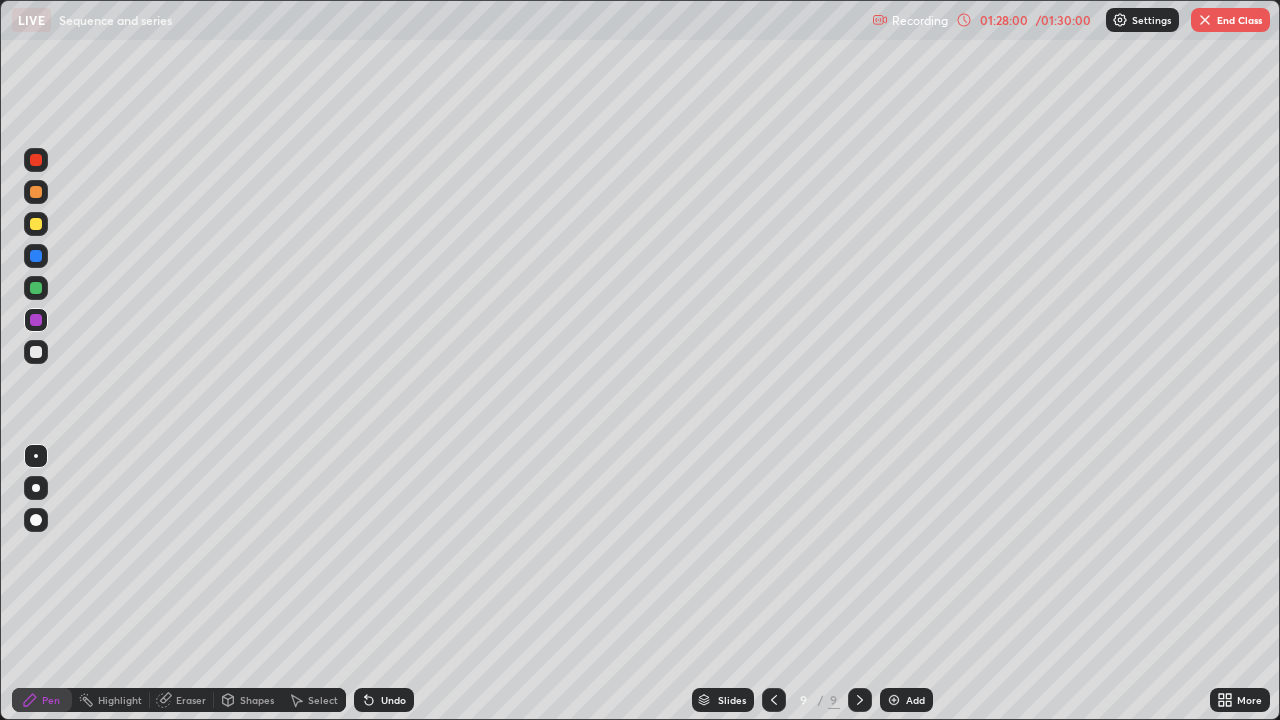 click on "End Class" at bounding box center [1230, 20] 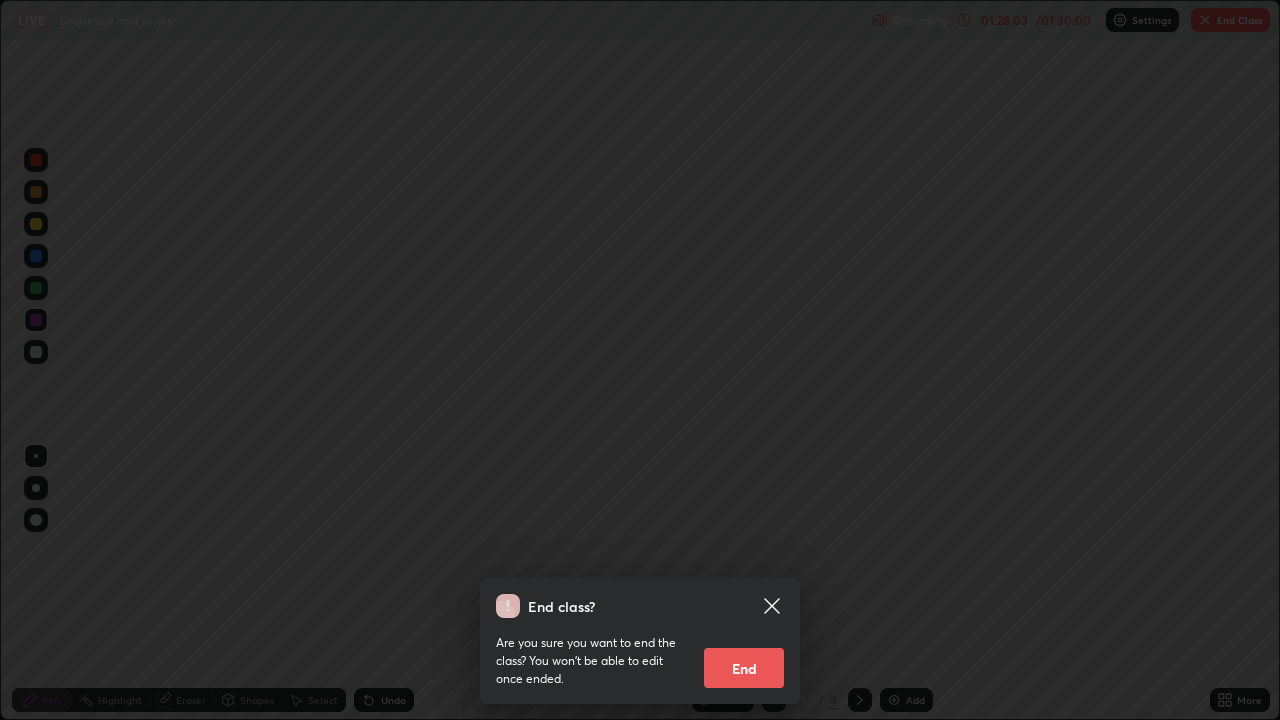 click on "End" at bounding box center (744, 668) 